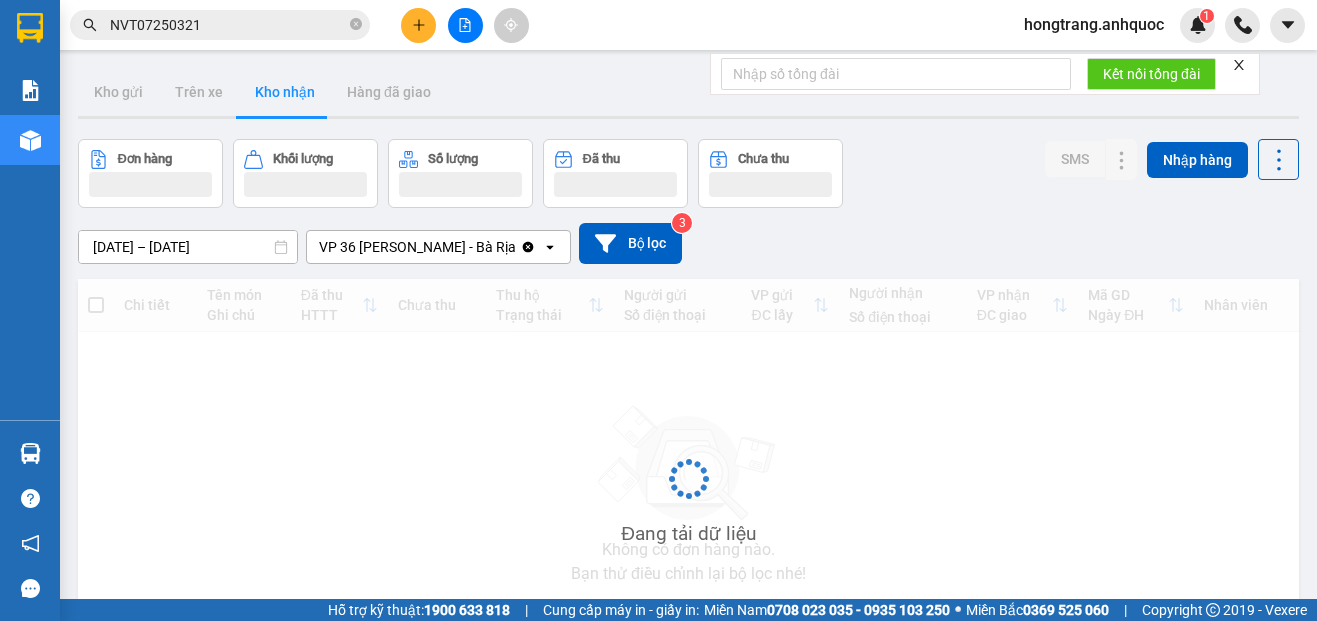 scroll, scrollTop: 0, scrollLeft: 0, axis: both 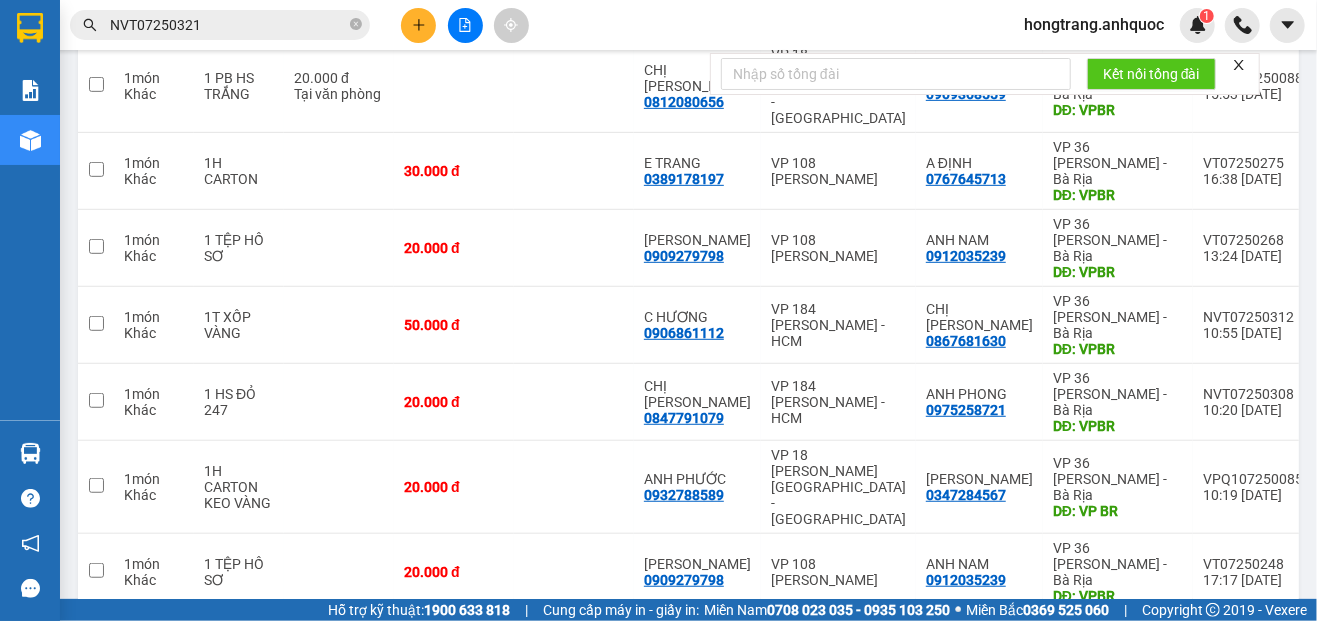 click 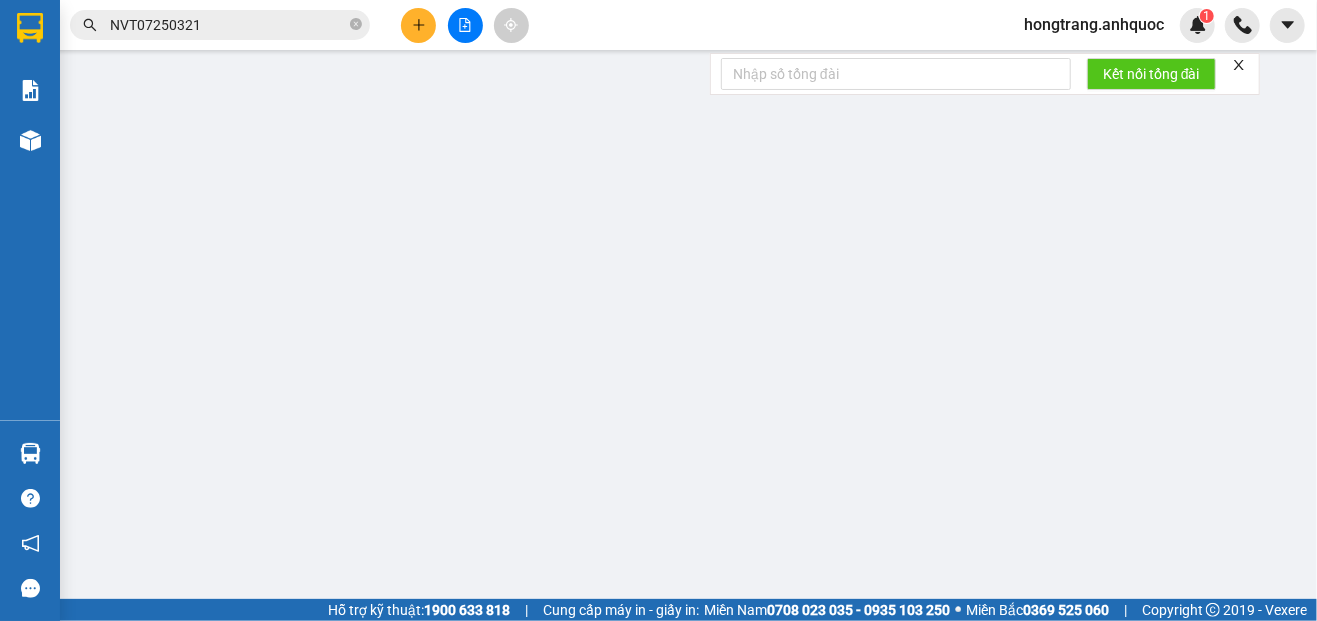 scroll, scrollTop: 0, scrollLeft: 0, axis: both 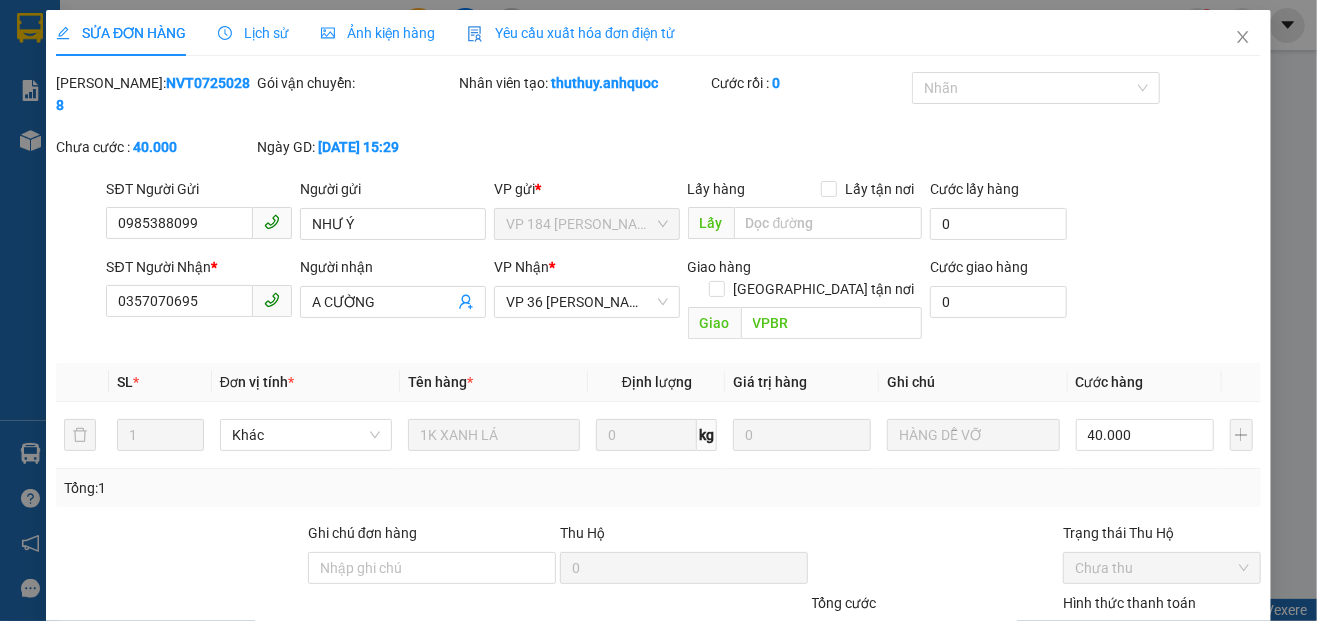 type on "0985388099" 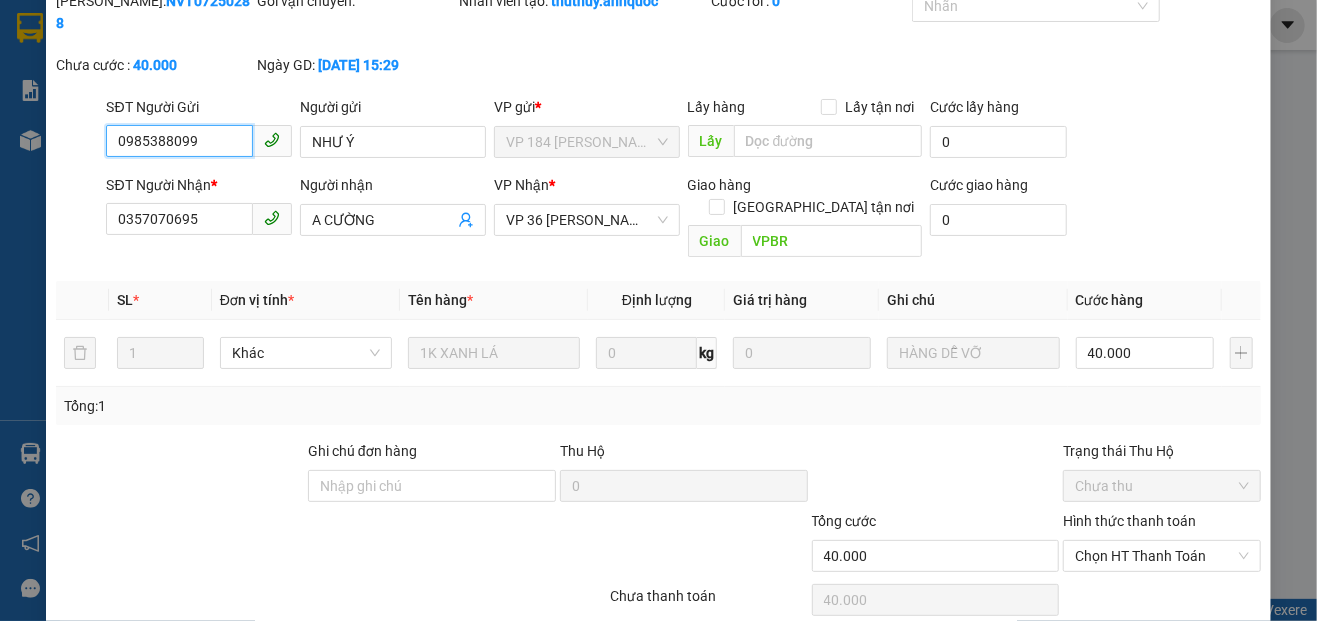 scroll, scrollTop: 144, scrollLeft: 0, axis: vertical 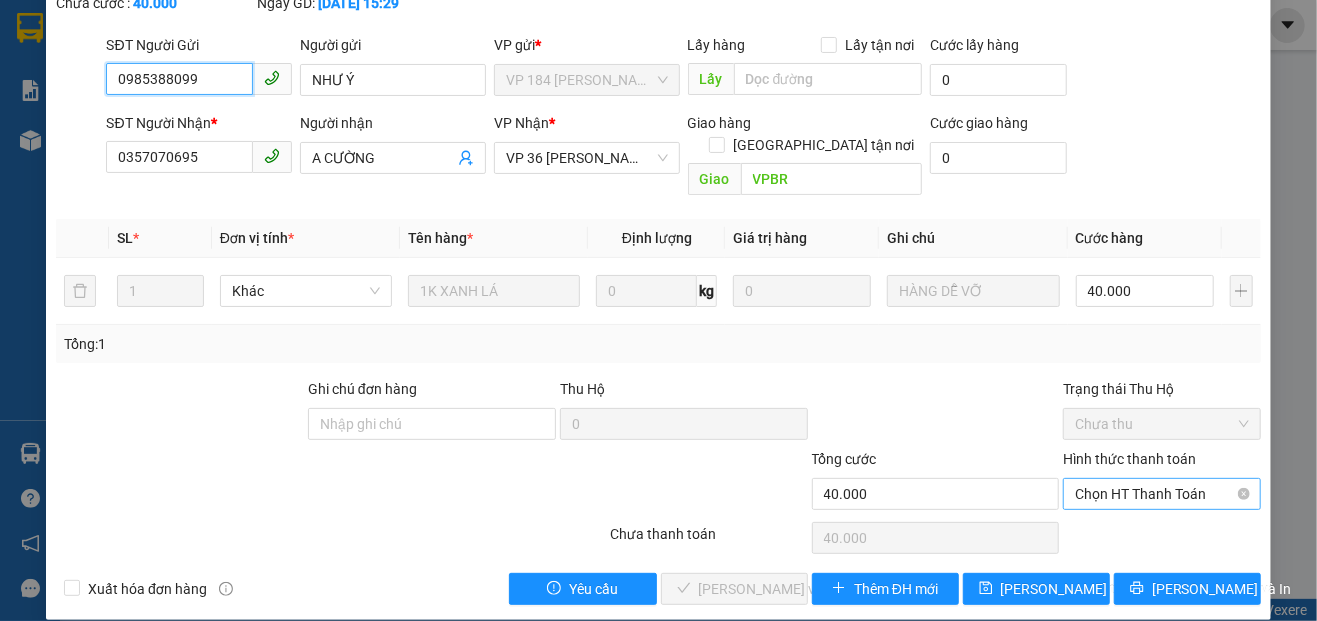 click on "Chọn HT Thanh Toán" at bounding box center (1161, 494) 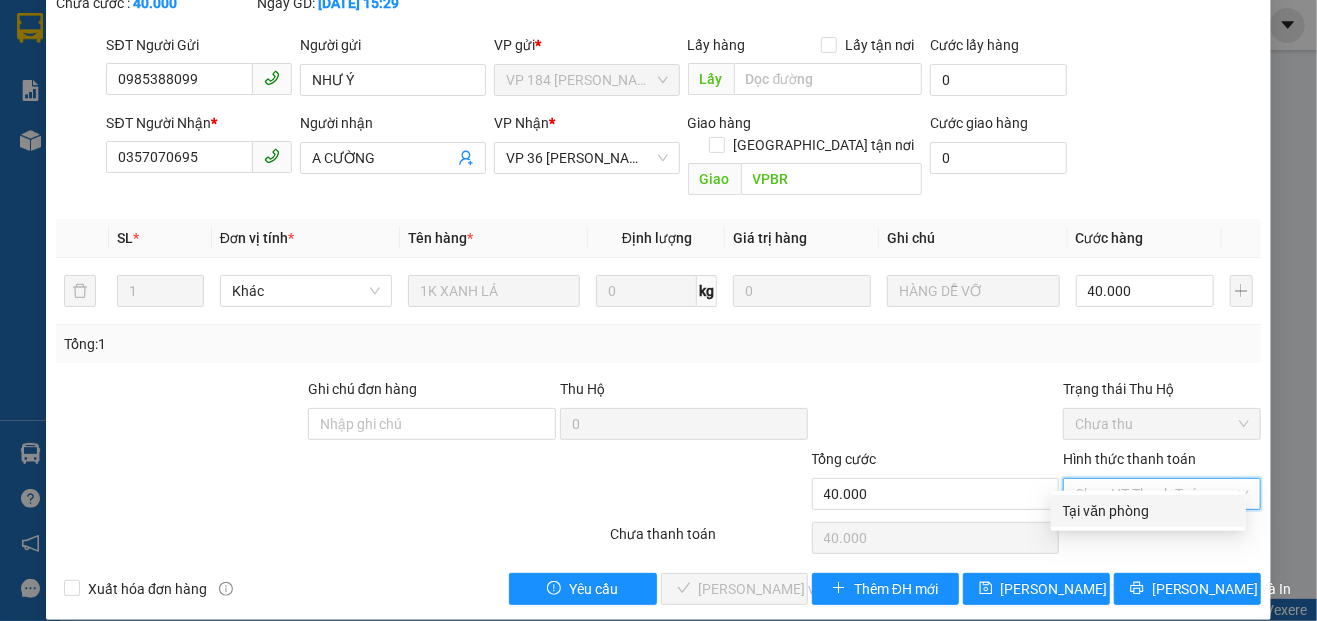 click on "Tại văn phòng" at bounding box center [1148, 511] 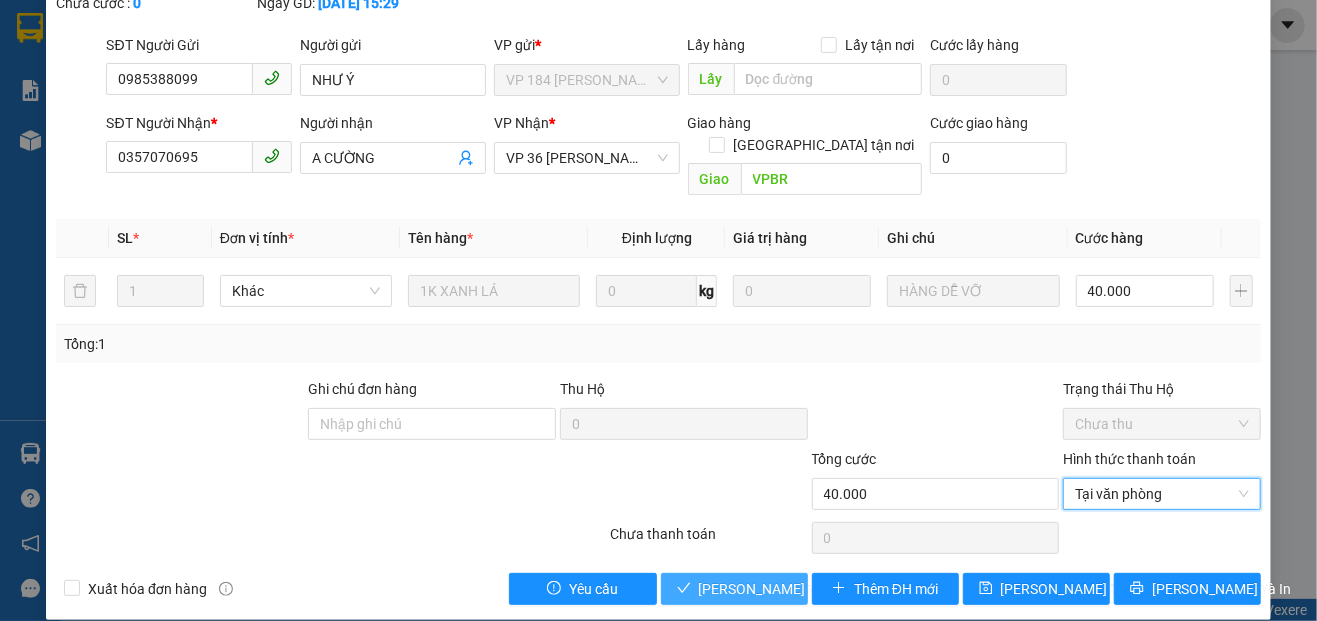 click on "[PERSON_NAME] và Giao hàng" at bounding box center [734, 589] 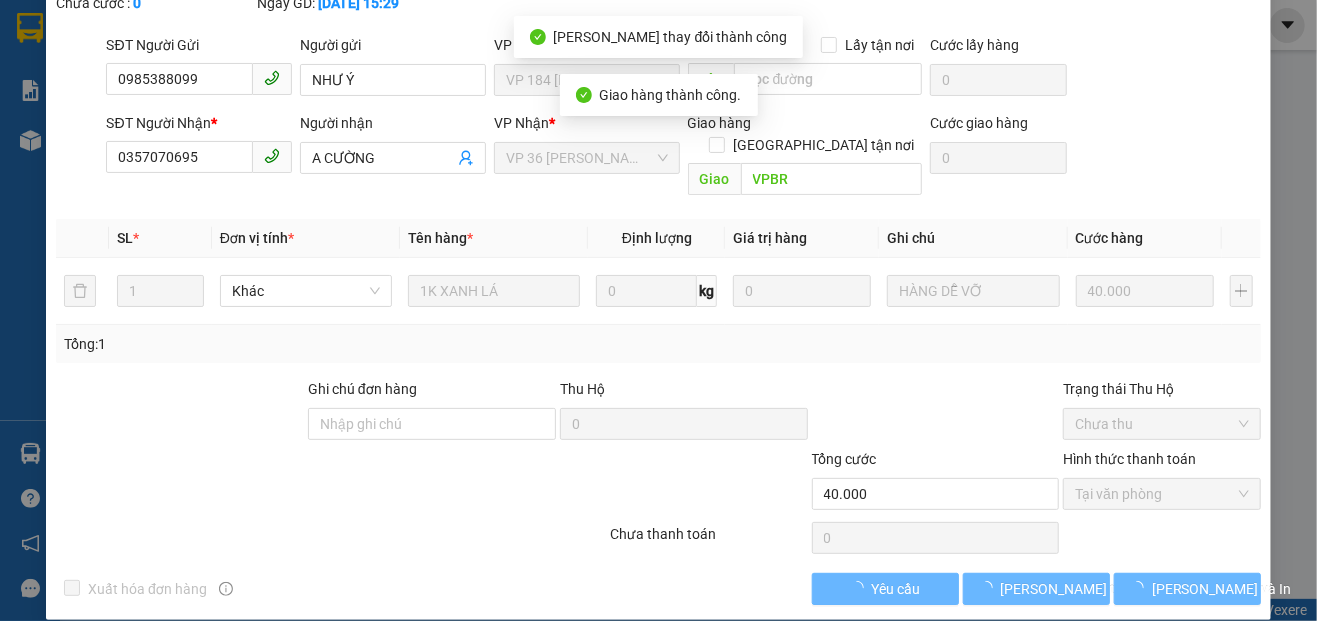 scroll, scrollTop: 166, scrollLeft: 0, axis: vertical 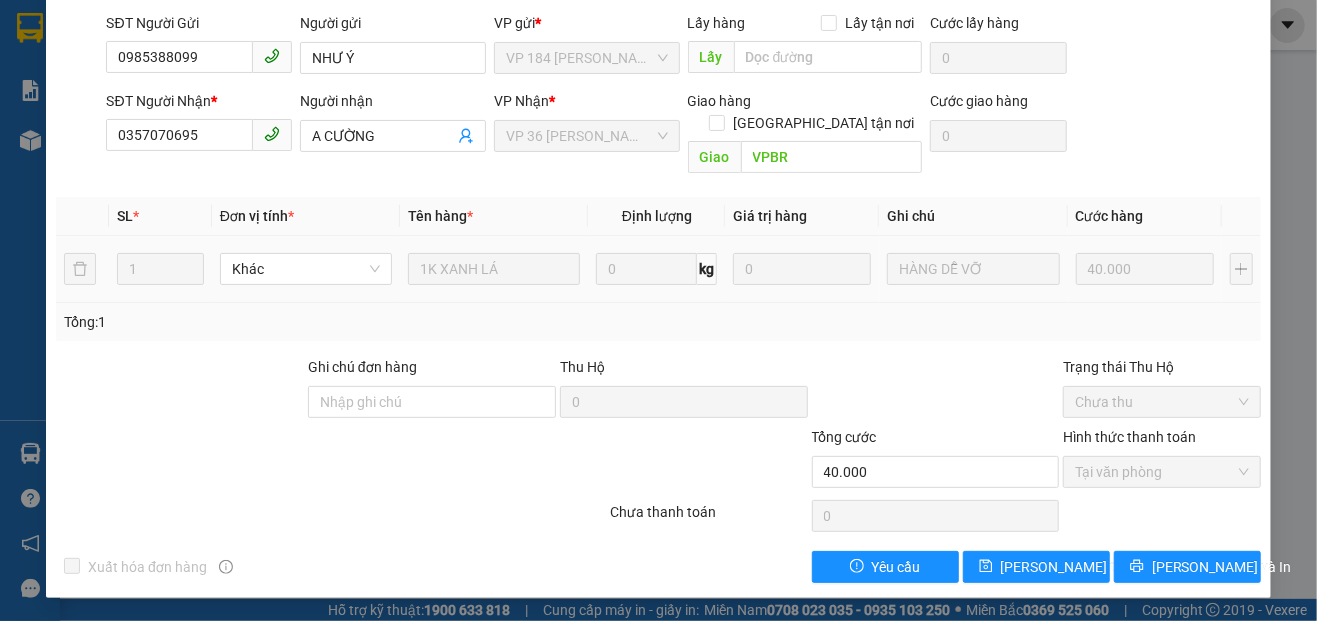 click on "1" at bounding box center (160, 269) 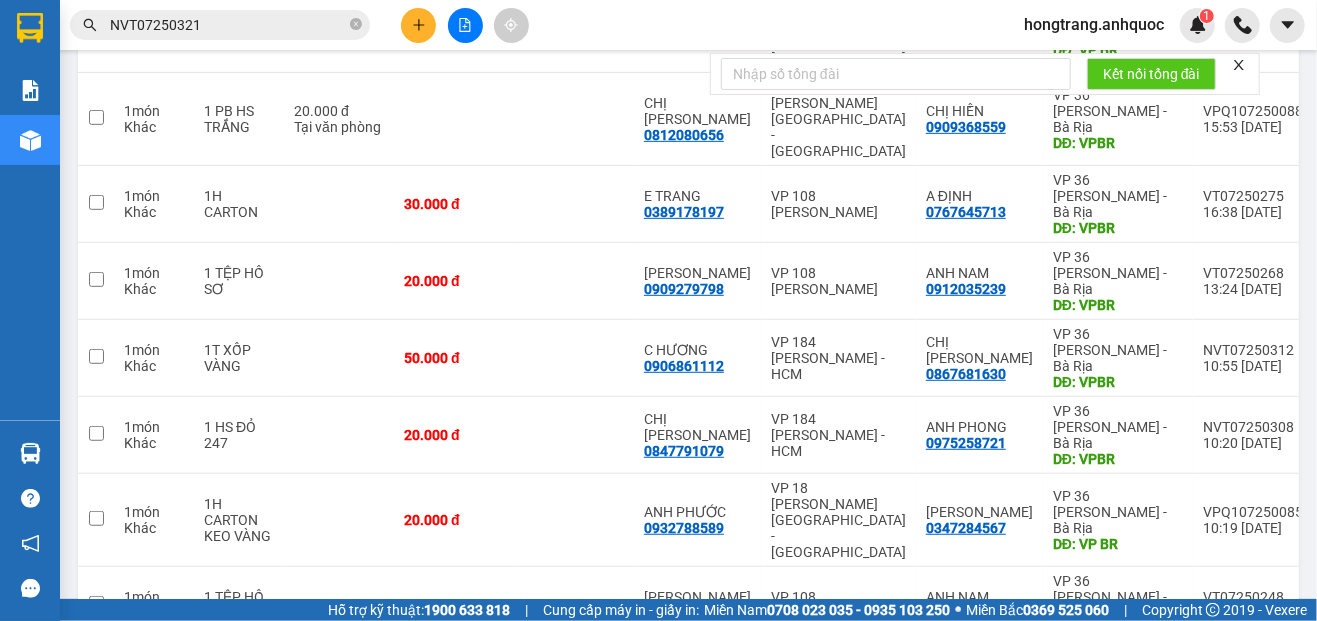 scroll, scrollTop: 449, scrollLeft: 0, axis: vertical 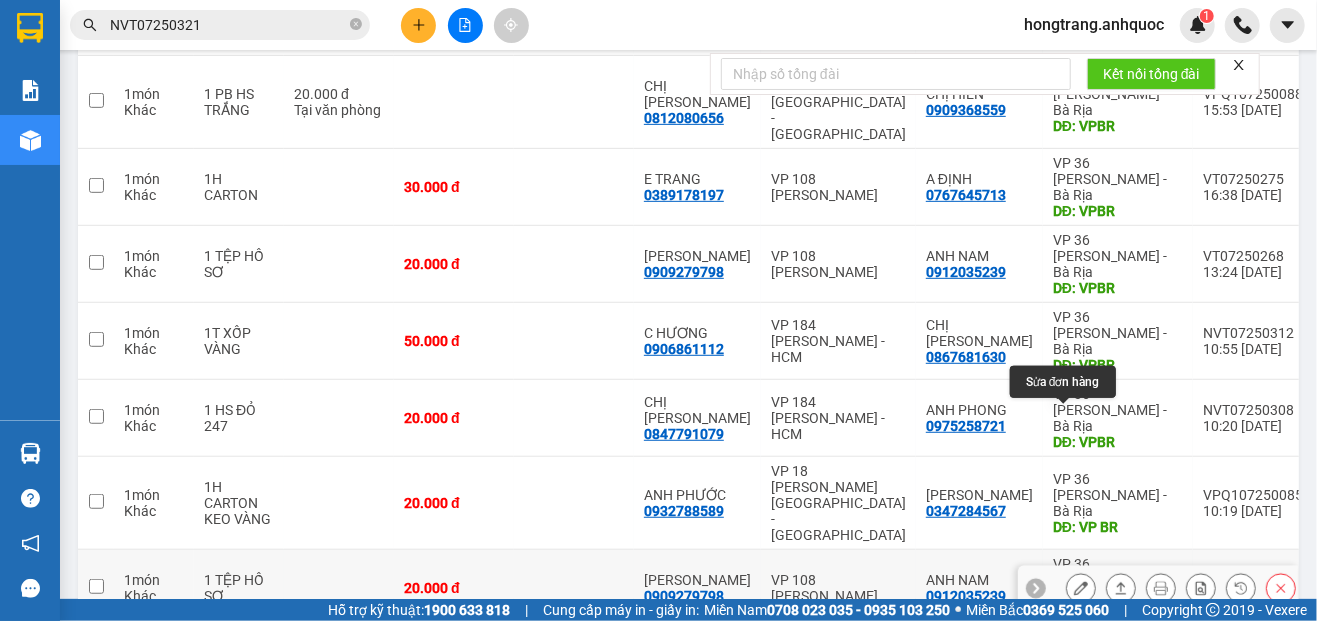 click at bounding box center [1081, 588] 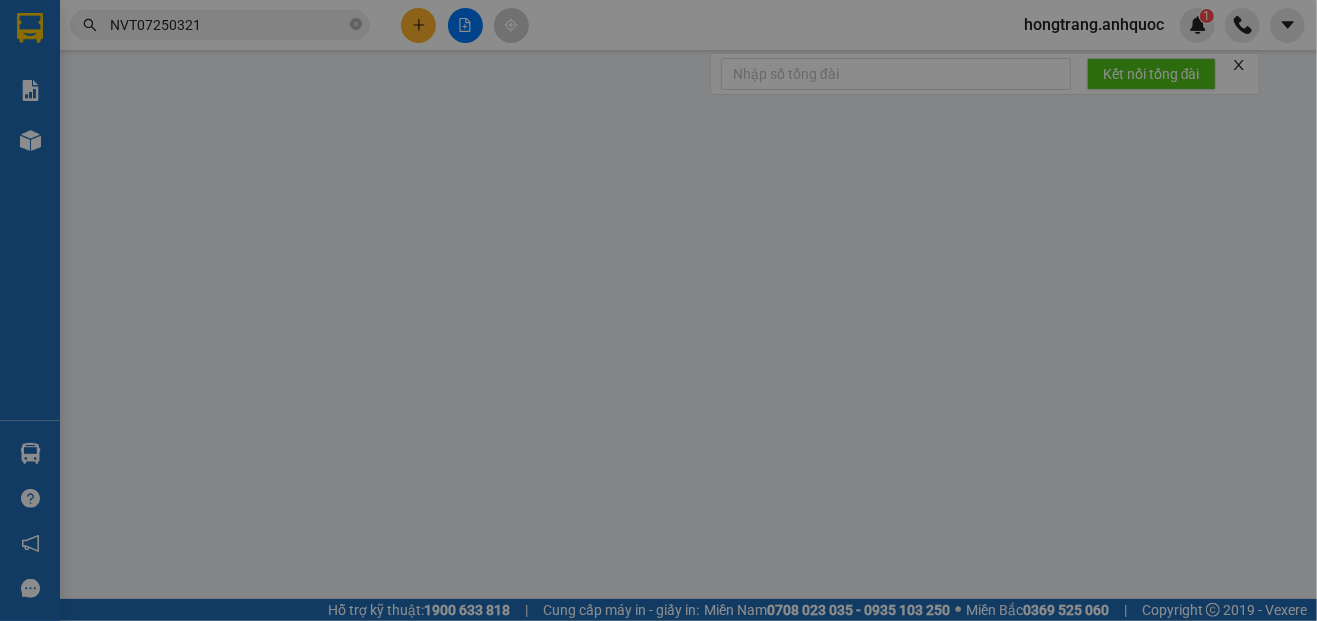 type on "0909279798" 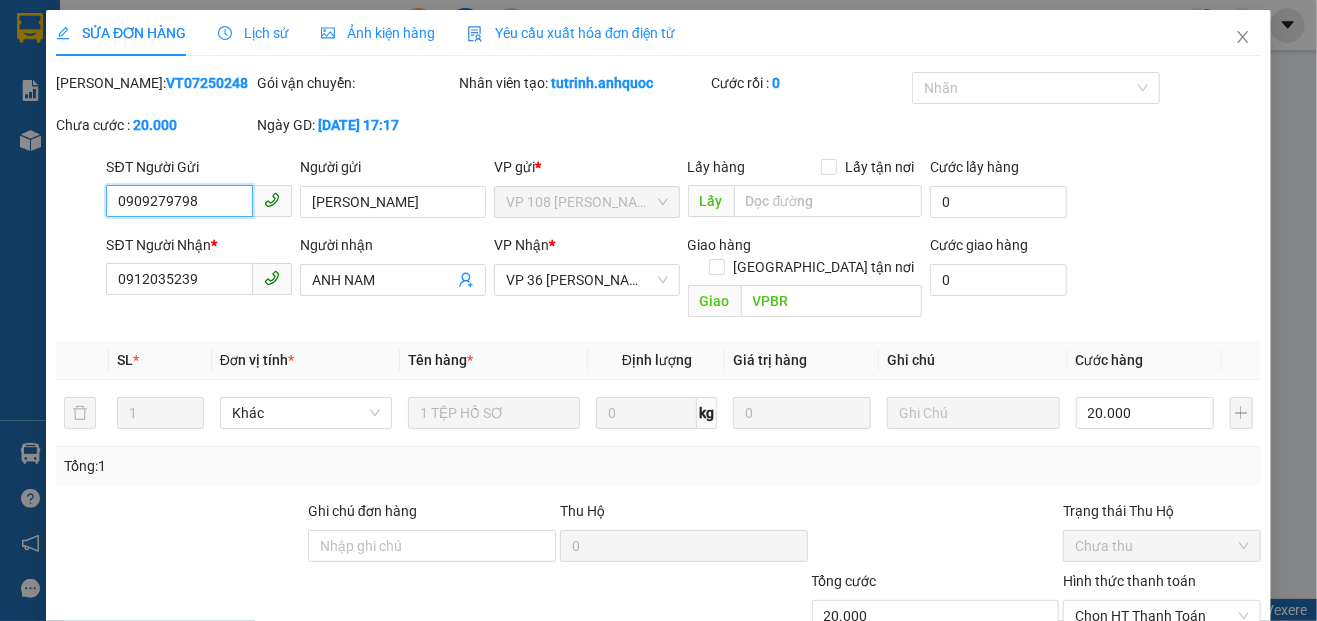 scroll, scrollTop: 0, scrollLeft: 0, axis: both 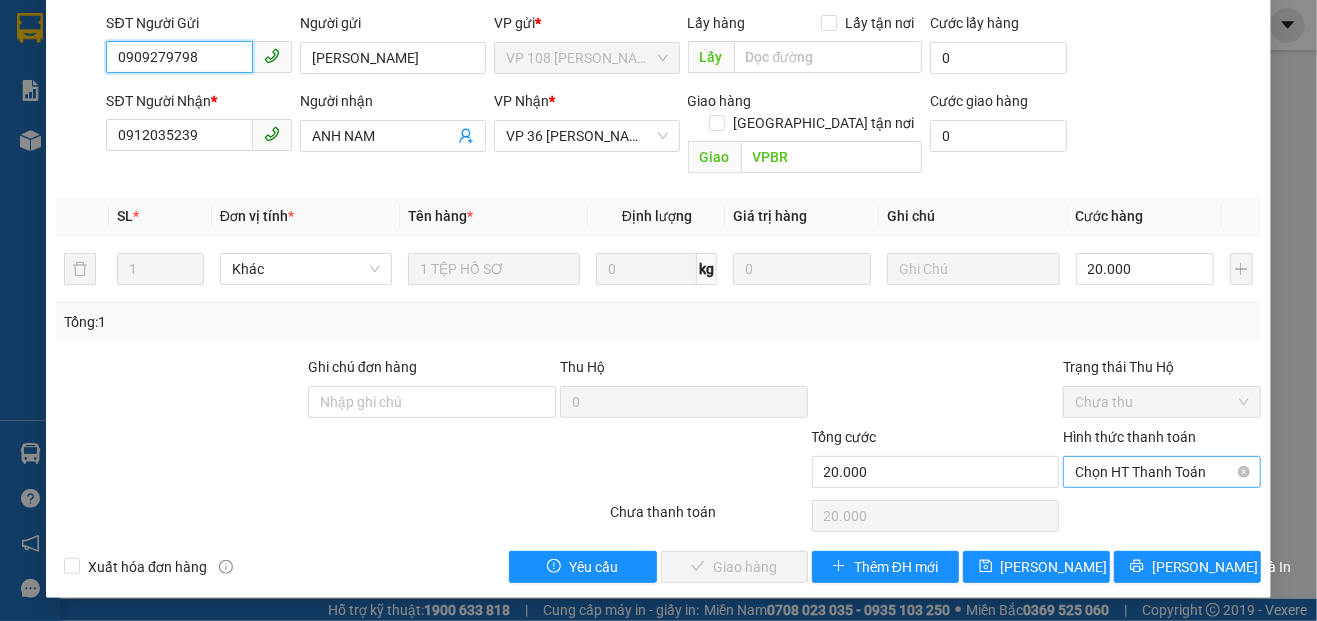 click on "Chọn HT Thanh Toán" at bounding box center [1161, 472] 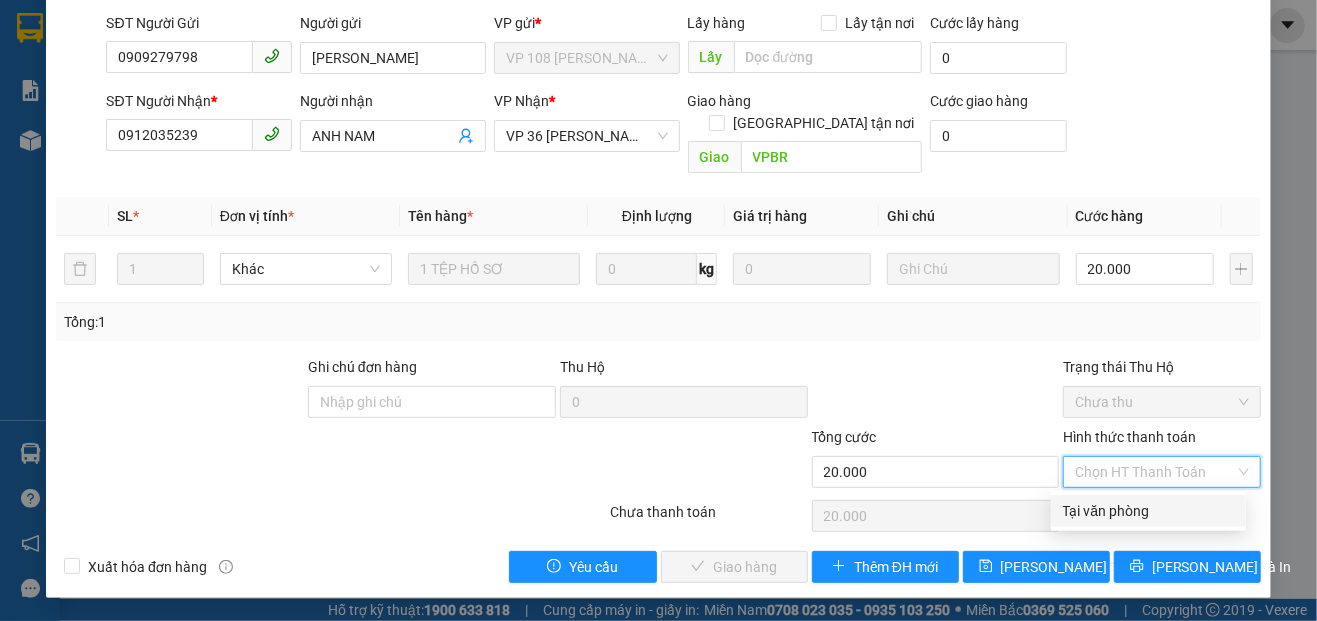 click on "Tại văn phòng" at bounding box center (1148, 511) 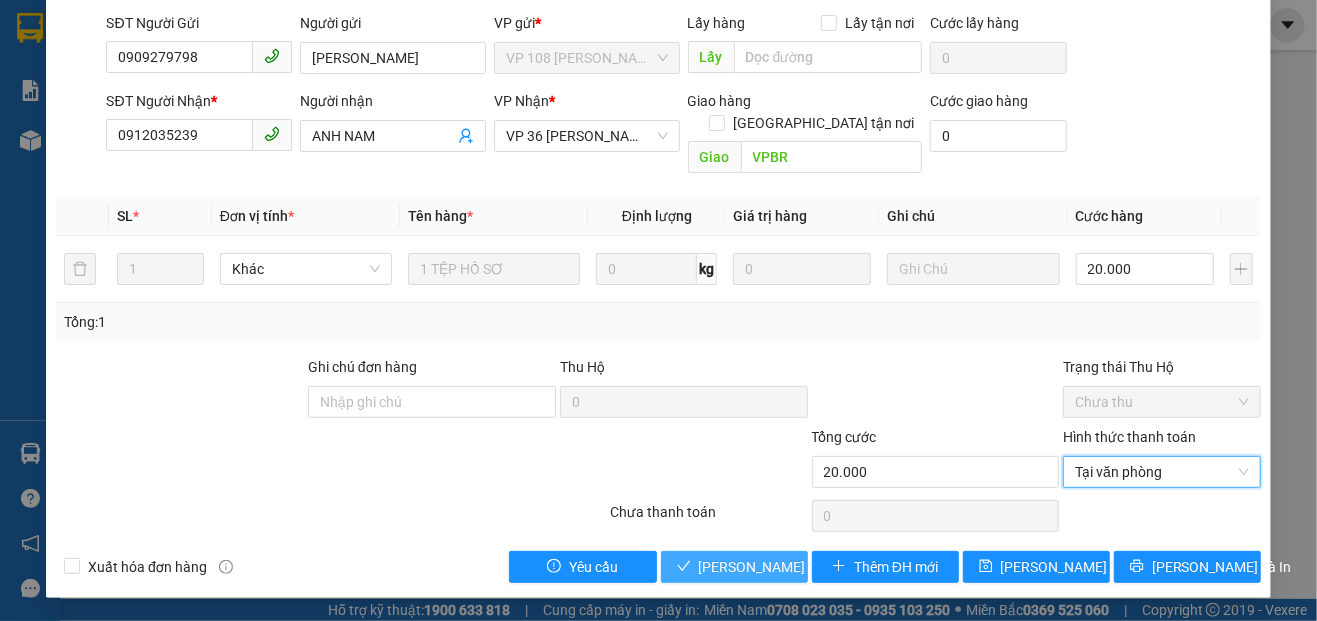 click on "[PERSON_NAME] và Giao hàng" at bounding box center (795, 567) 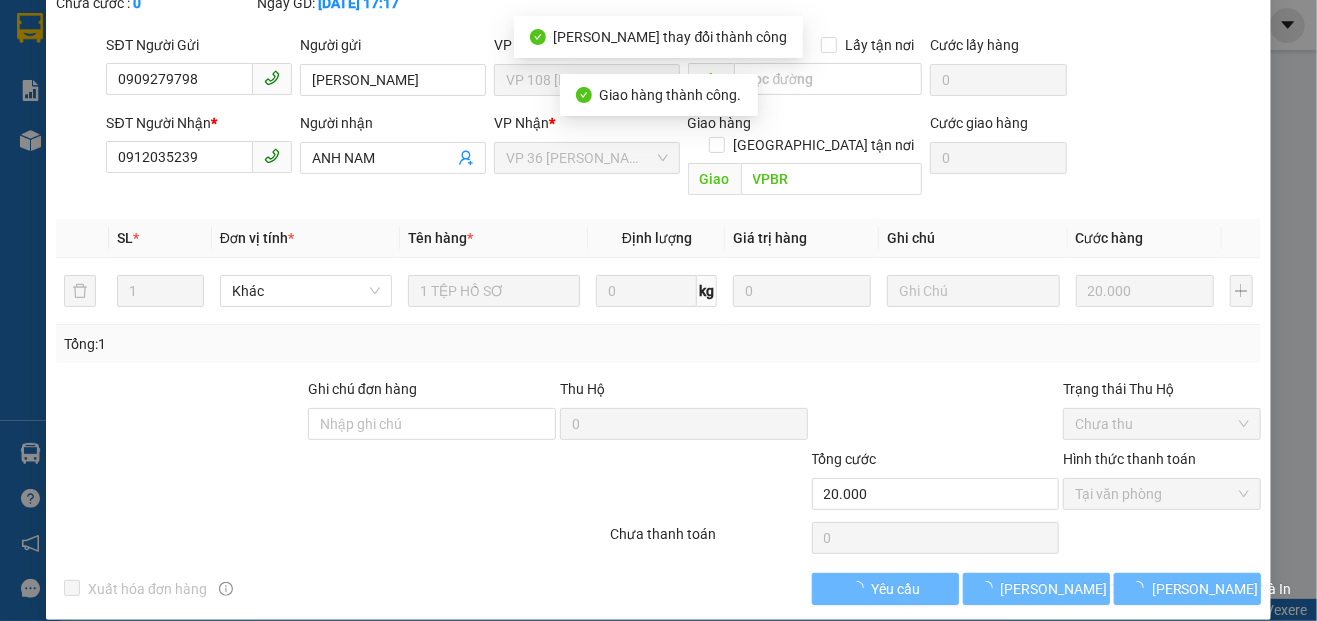 scroll, scrollTop: 166, scrollLeft: 0, axis: vertical 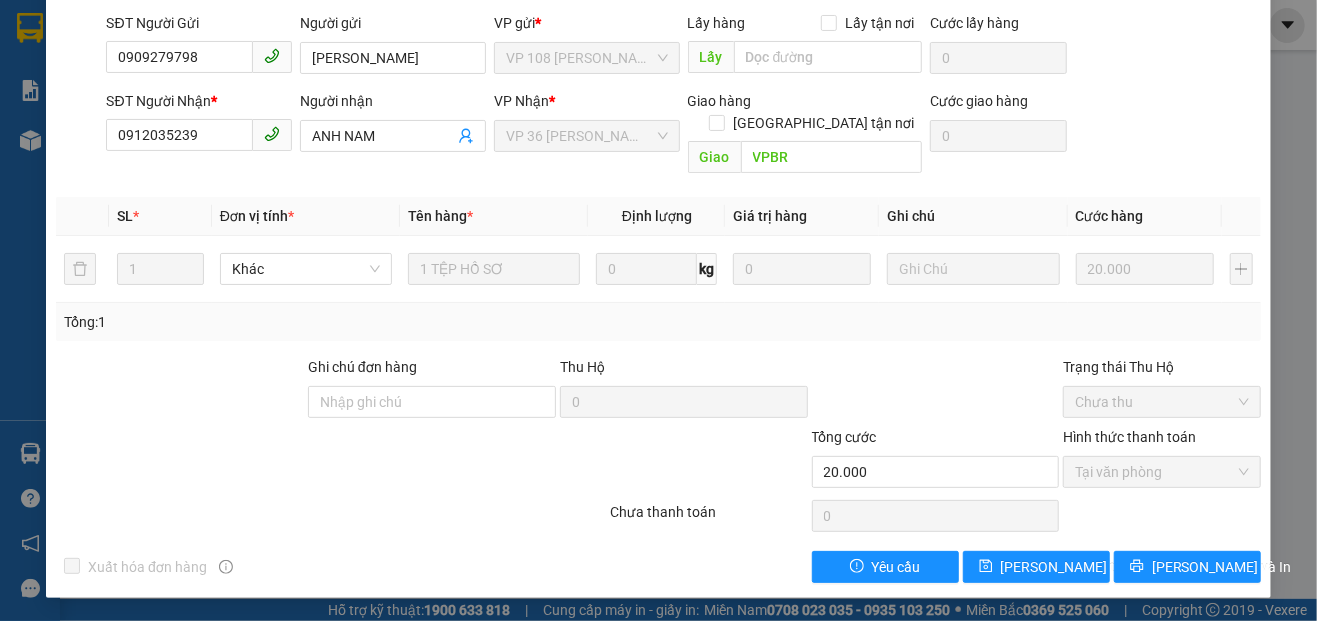 click on "SL  *" at bounding box center (160, 216) 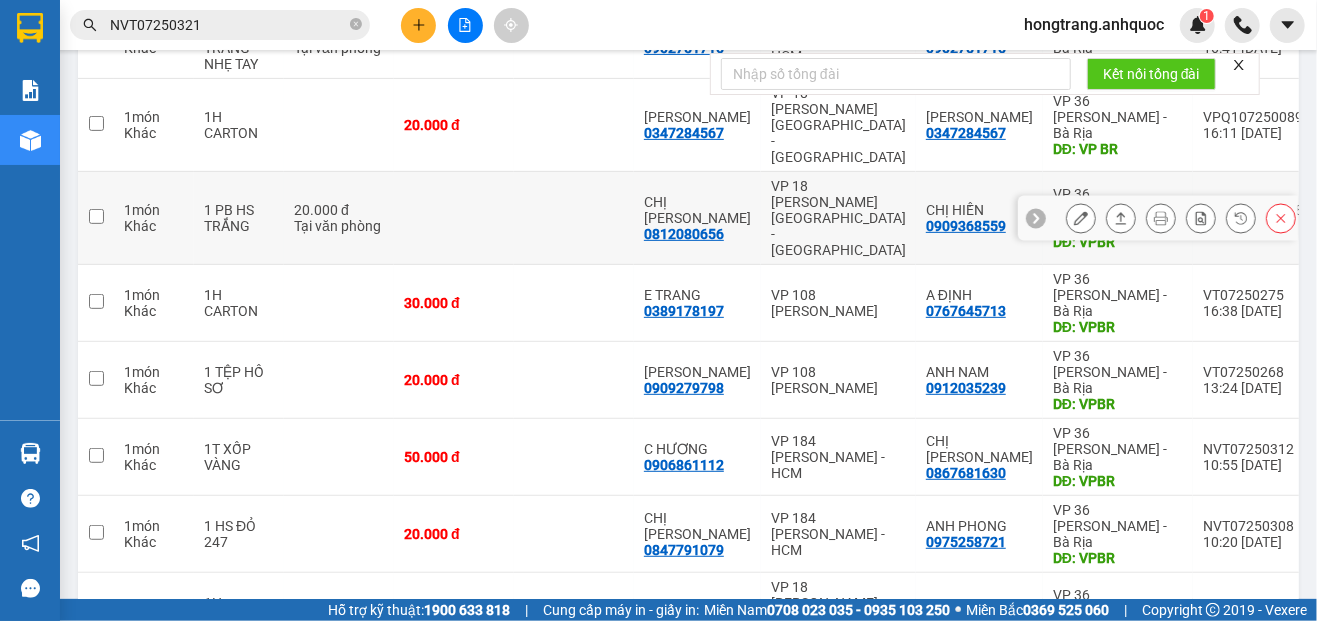 scroll, scrollTop: 389, scrollLeft: 0, axis: vertical 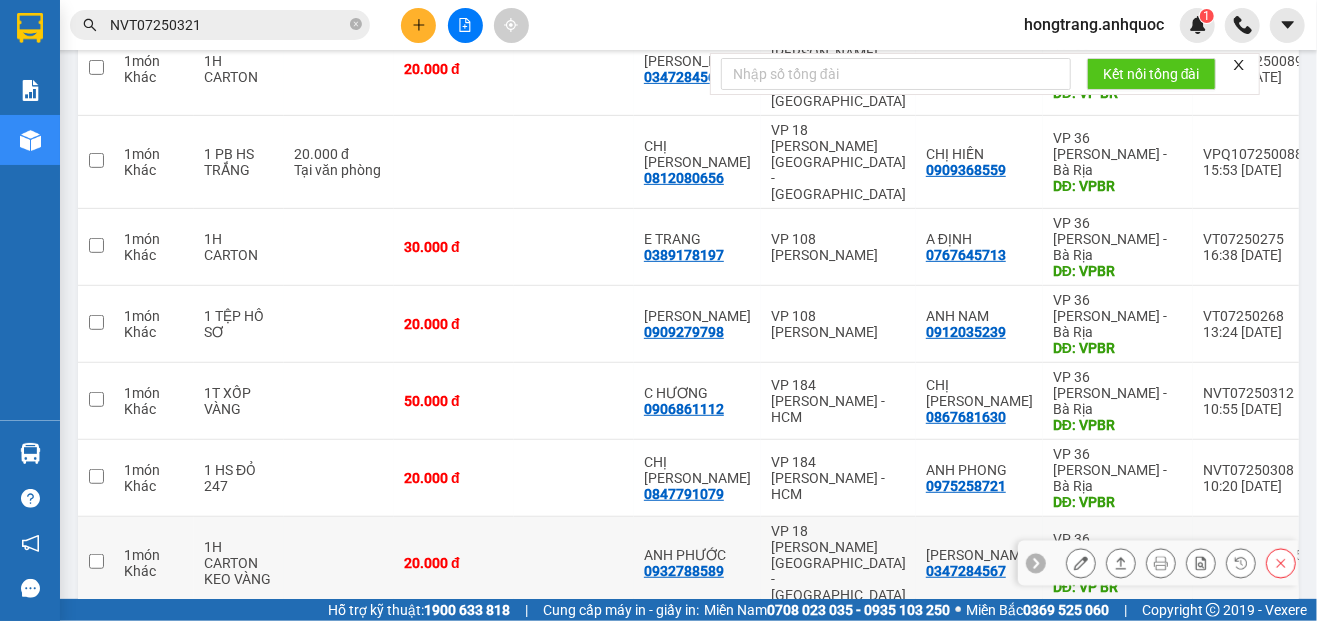 click 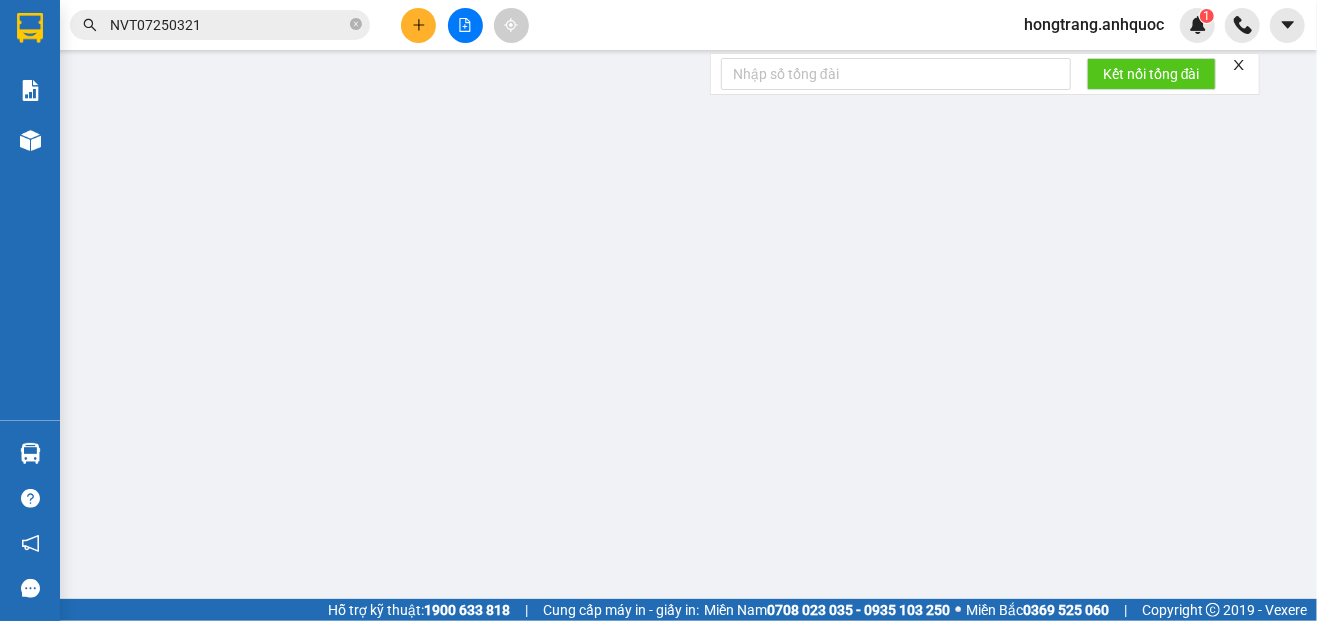 type on "0932788589" 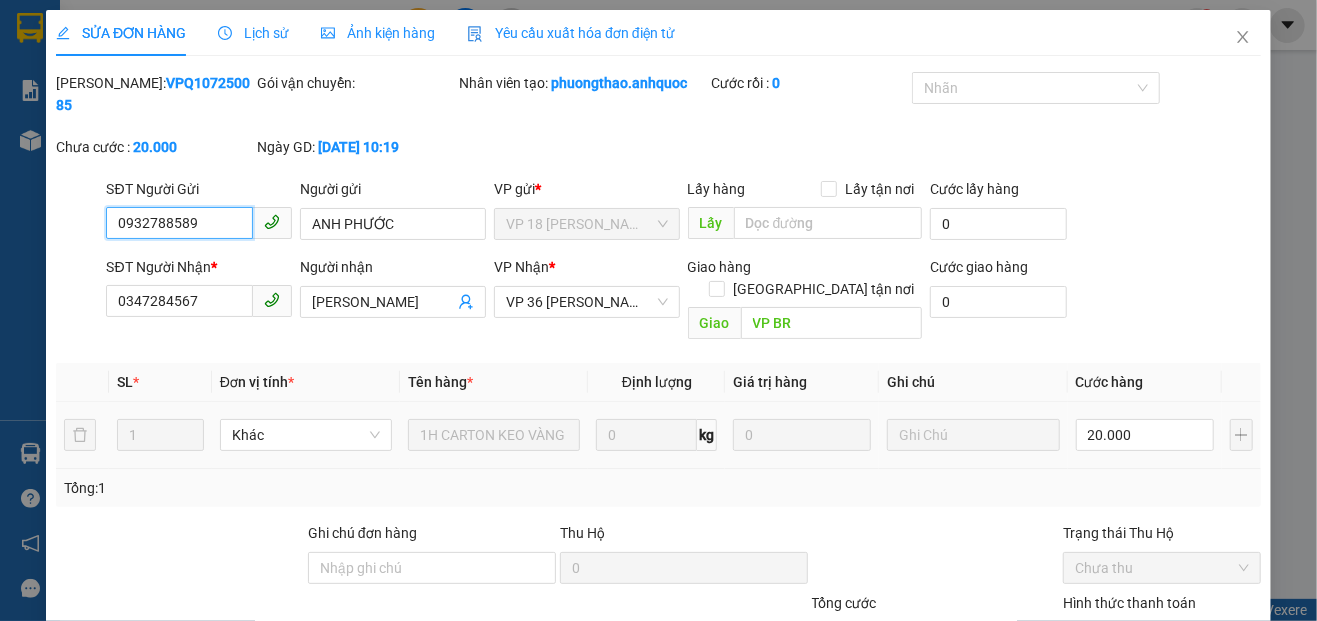 scroll, scrollTop: 0, scrollLeft: 0, axis: both 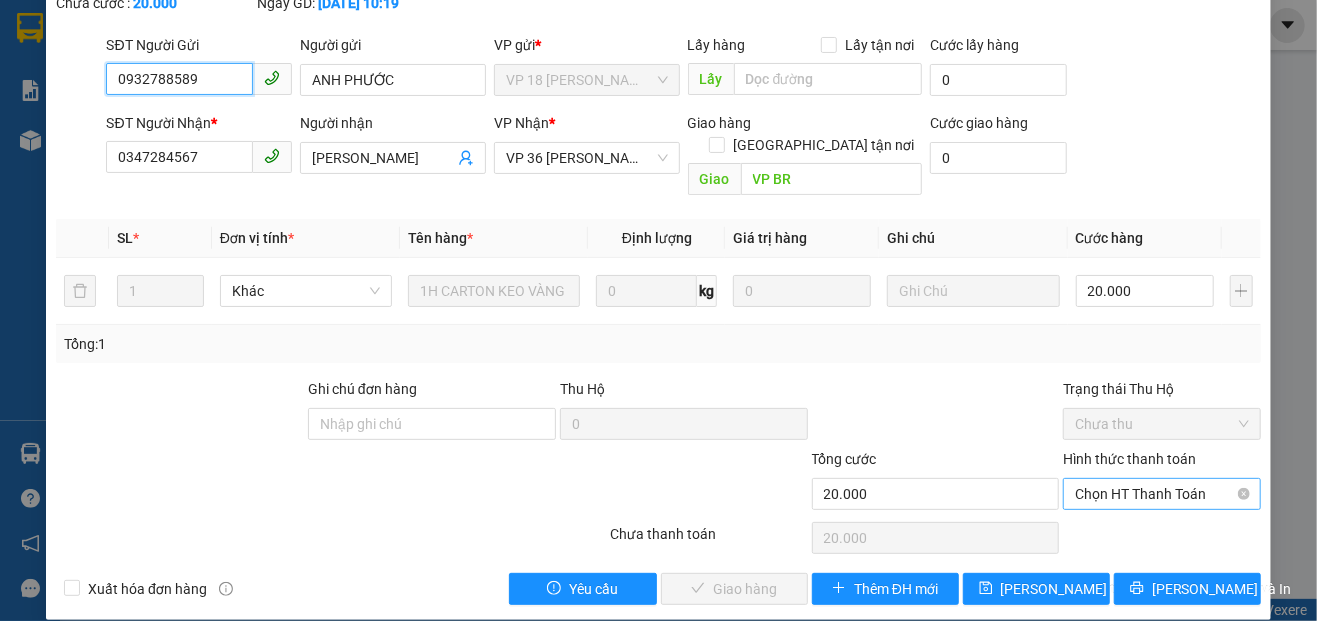 click on "Chọn HT Thanh Toán" at bounding box center (1161, 494) 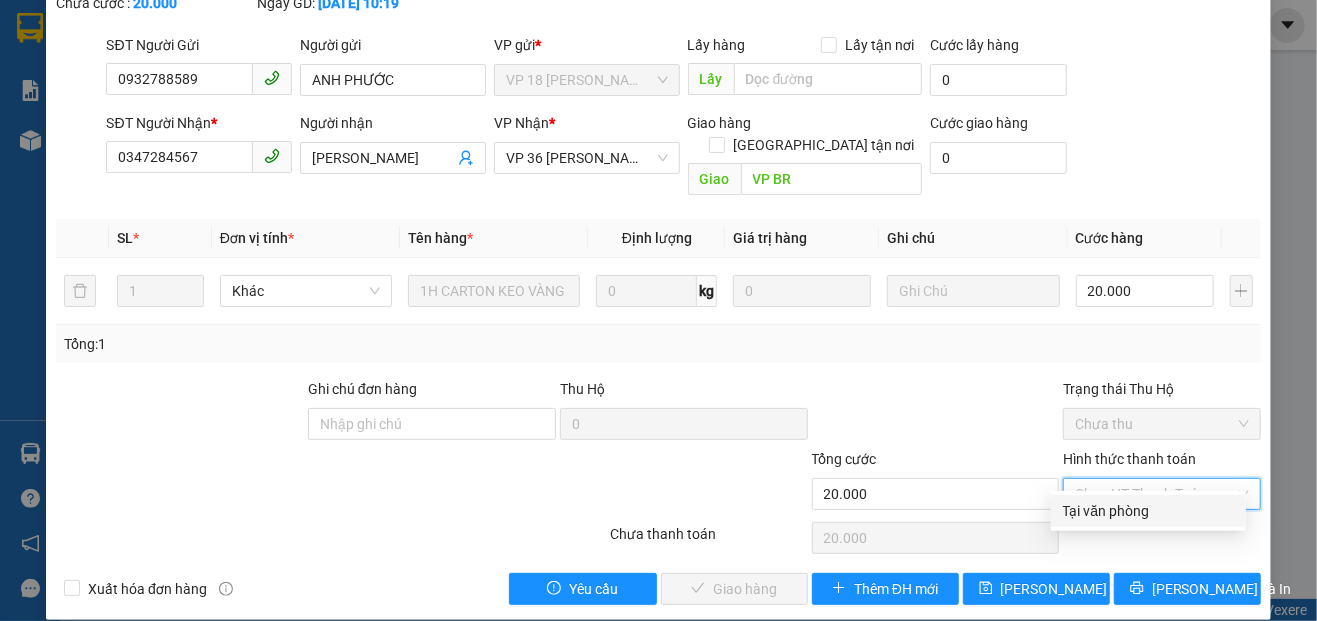click on "Tại văn phòng" at bounding box center (1148, 511) 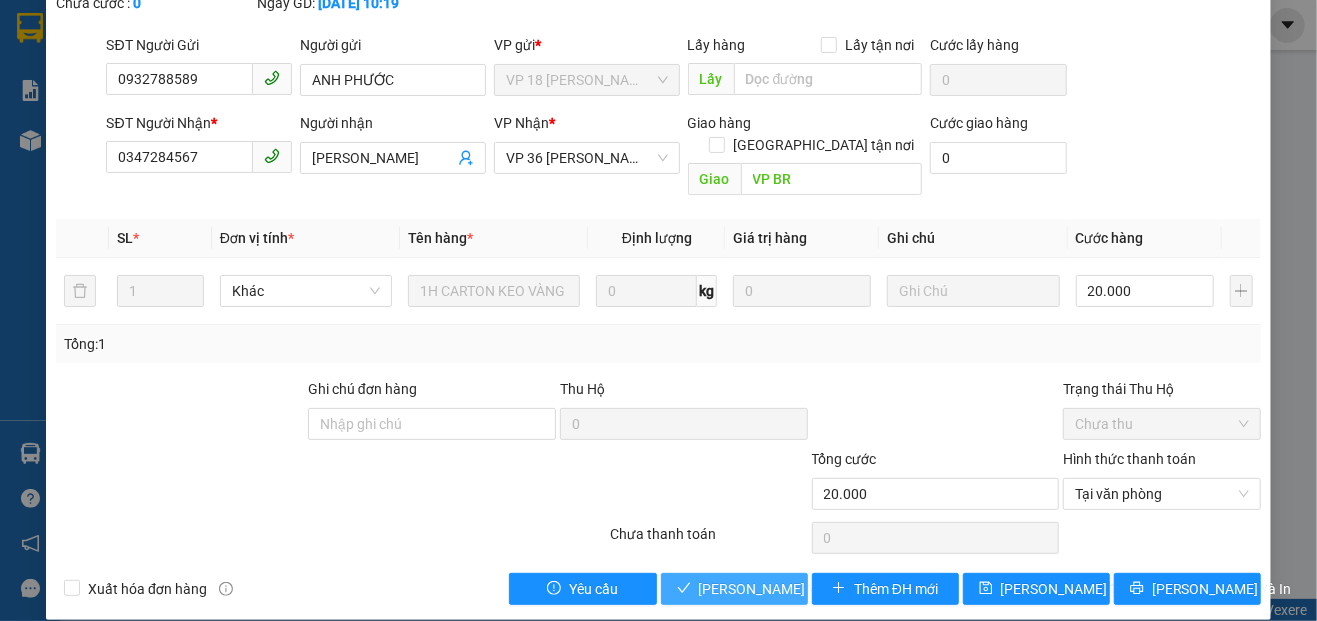click on "[PERSON_NAME] và Giao hàng" at bounding box center (795, 589) 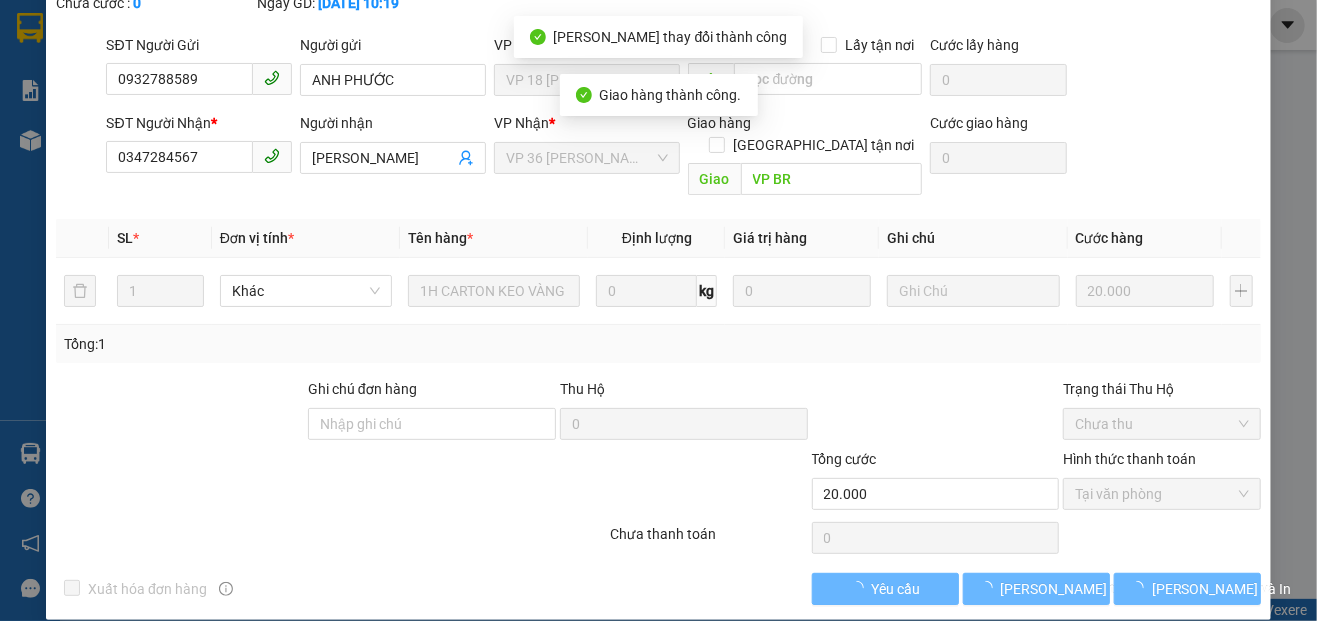 scroll, scrollTop: 166, scrollLeft: 0, axis: vertical 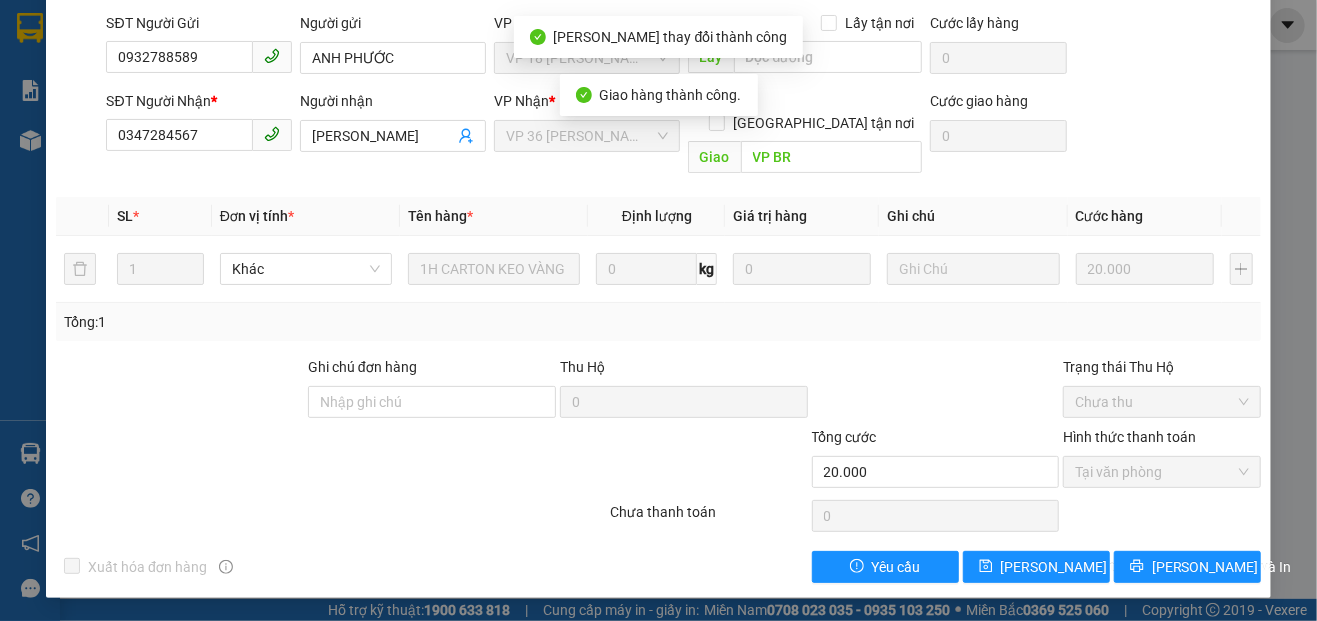 click at bounding box center (180, 391) 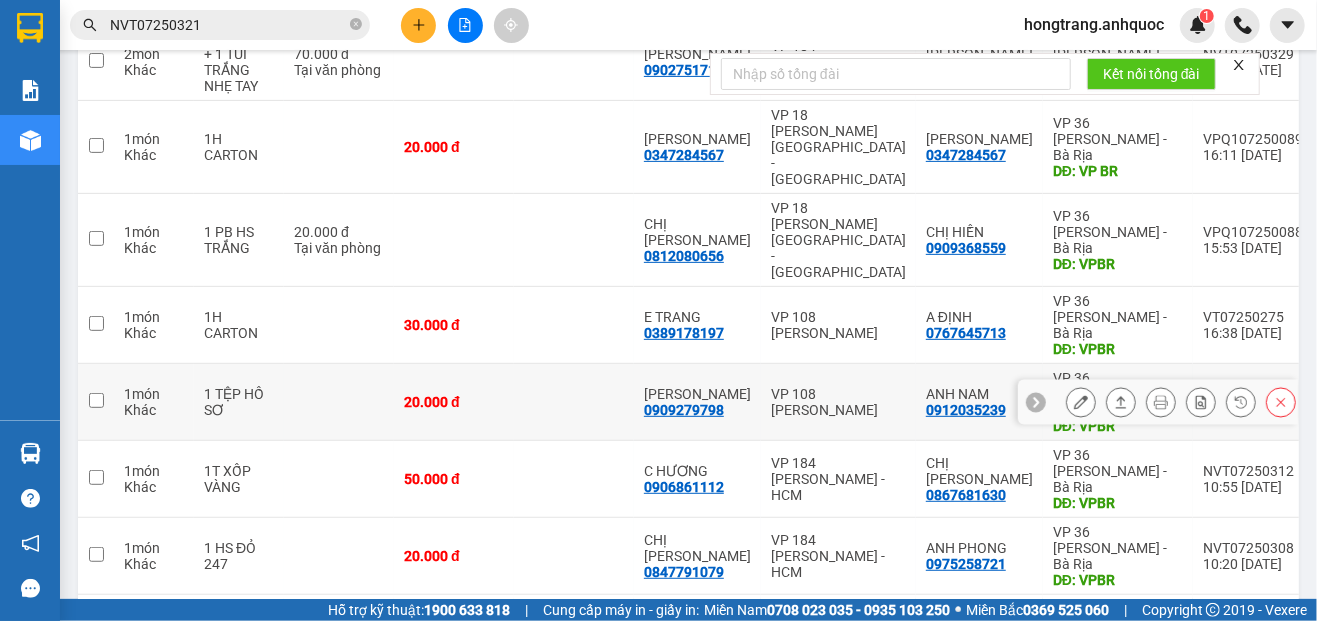 scroll, scrollTop: 328, scrollLeft: 0, axis: vertical 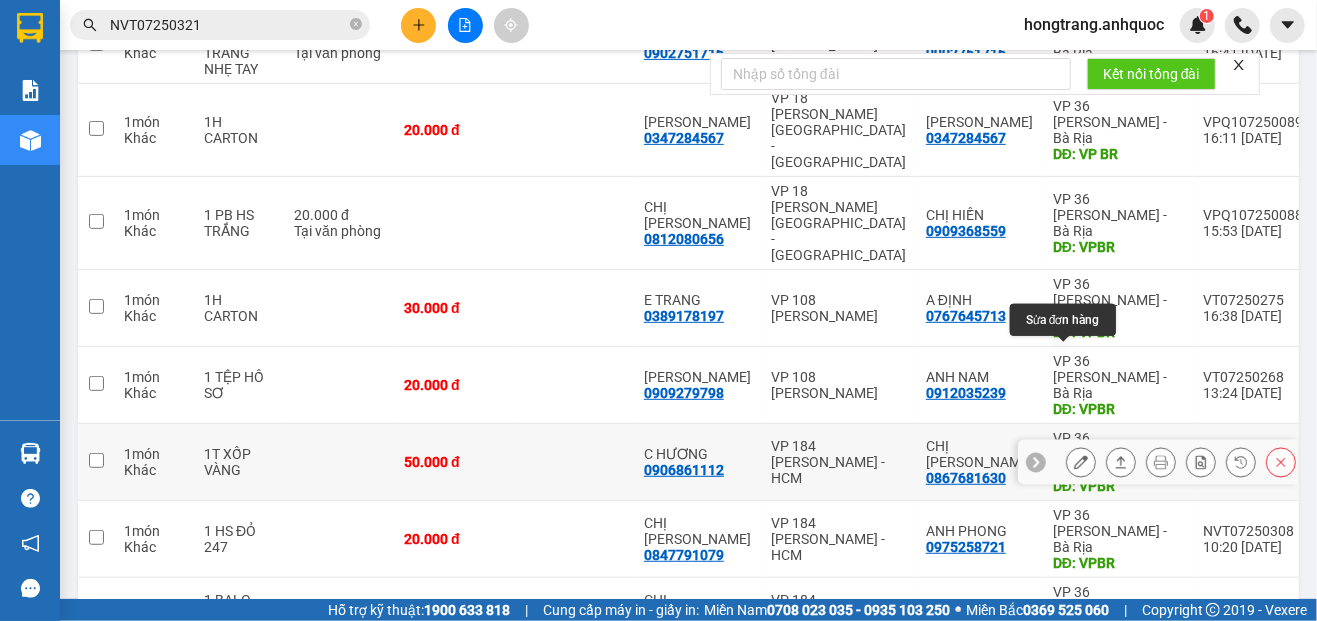 click 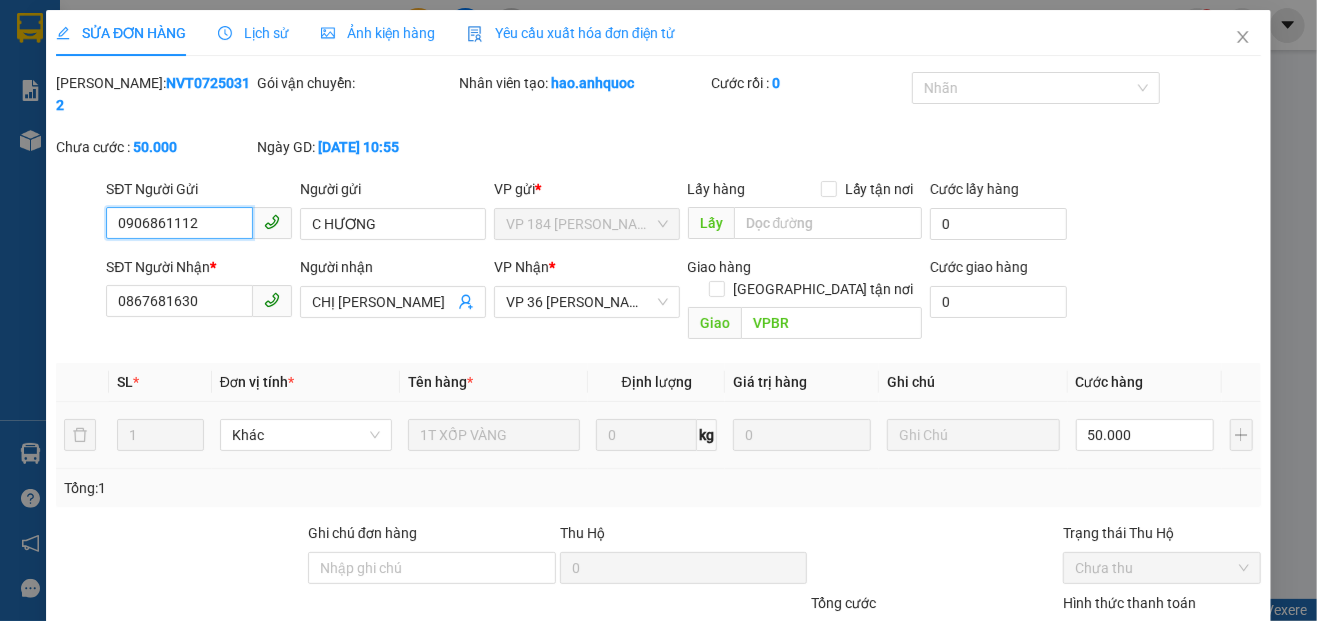 scroll, scrollTop: 0, scrollLeft: 0, axis: both 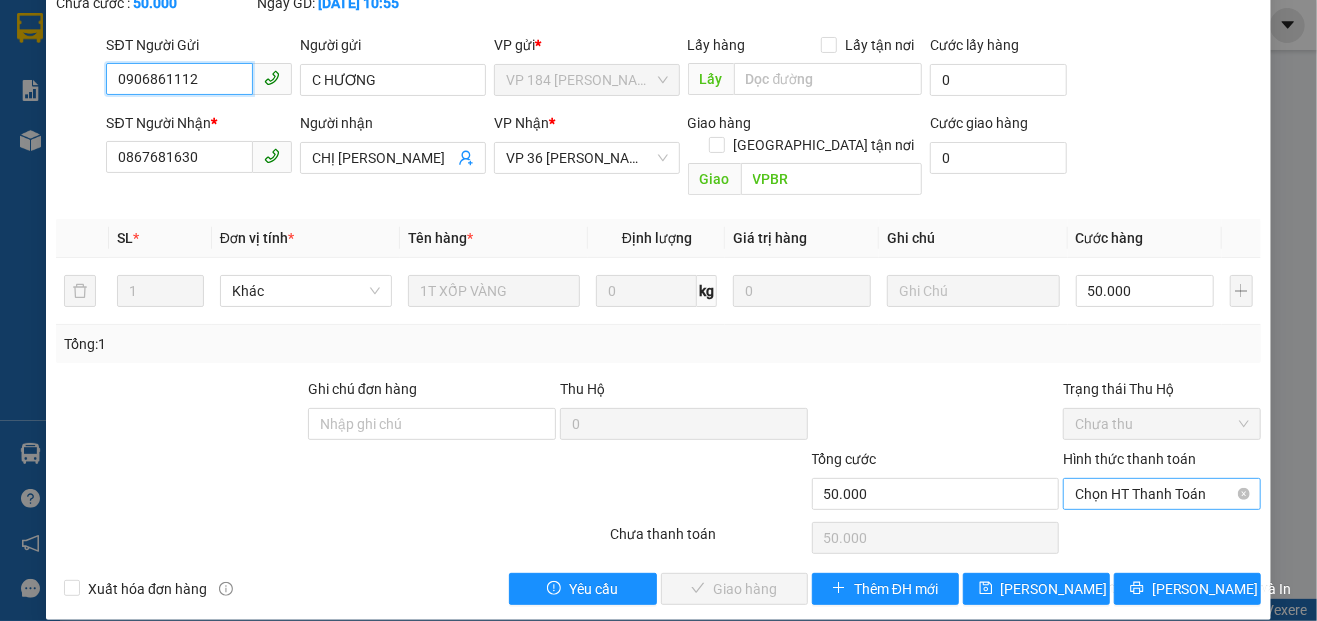 click on "Chọn HT Thanh Toán" at bounding box center (1161, 494) 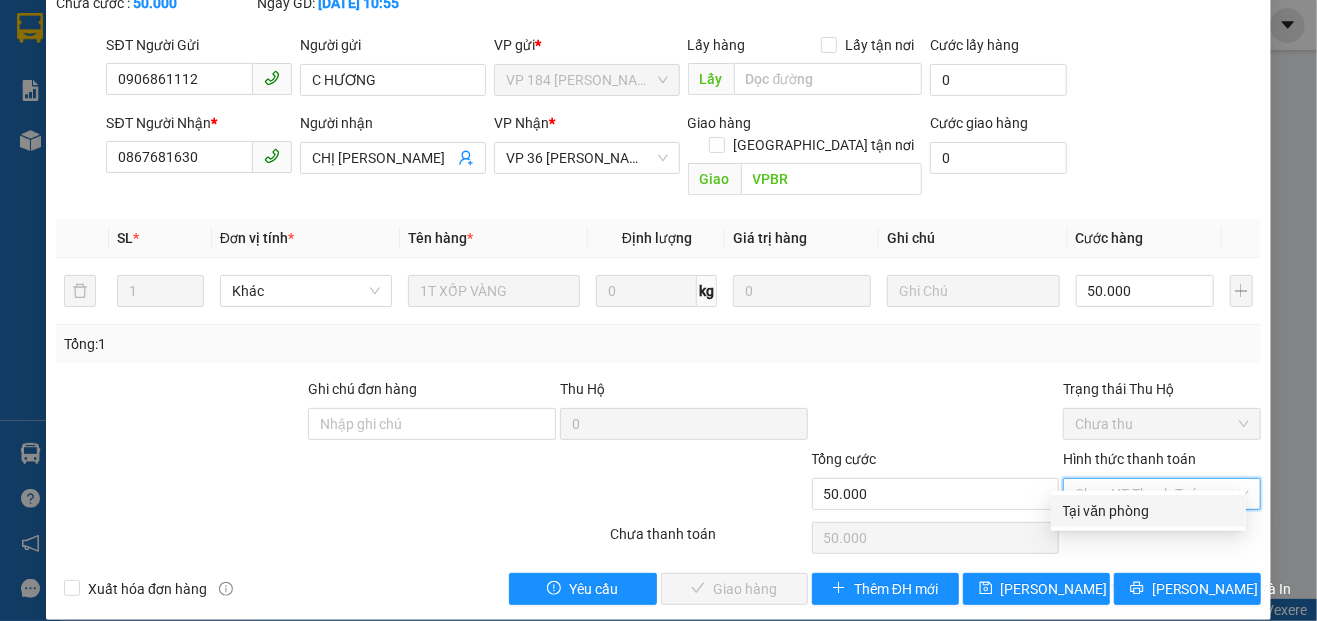 click on "Tại văn phòng" at bounding box center [1148, 511] 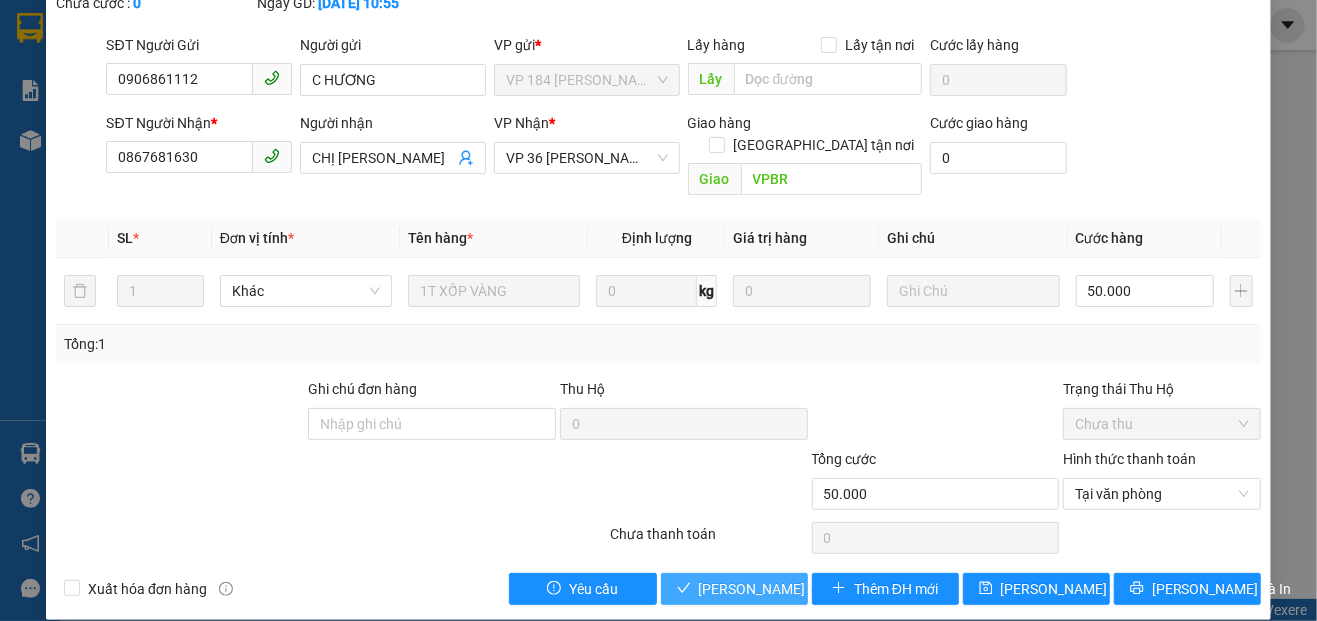 click on "[PERSON_NAME] và Giao hàng" at bounding box center (795, 589) 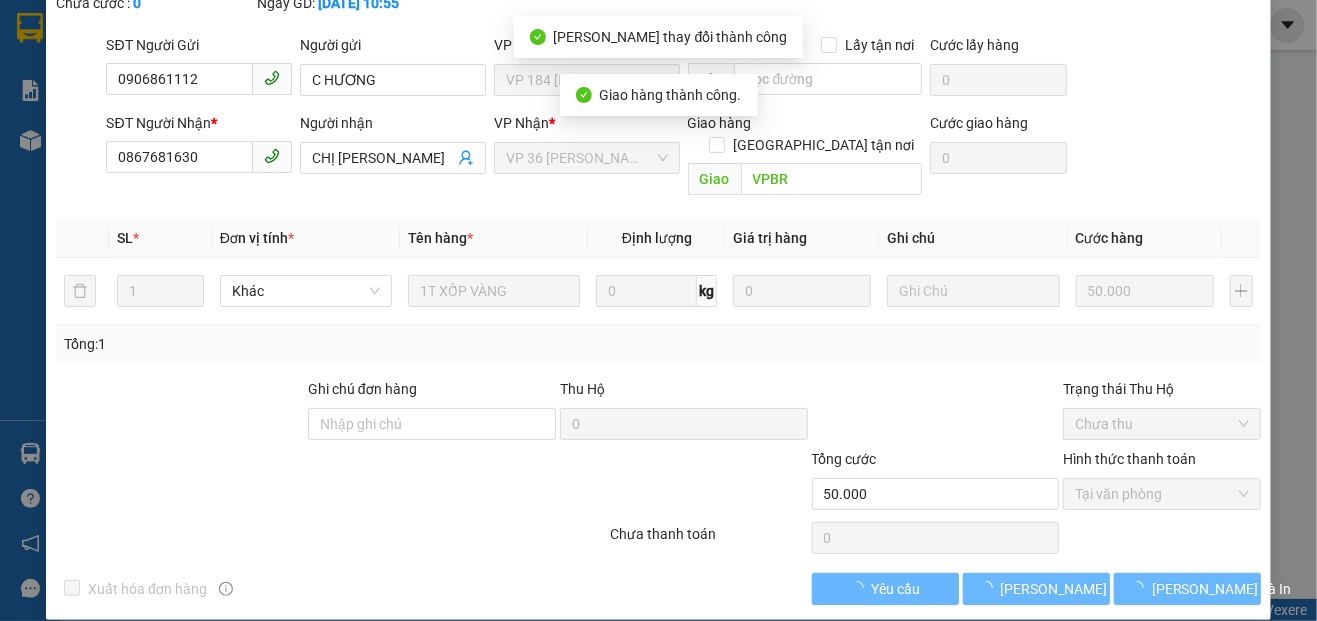 scroll, scrollTop: 166, scrollLeft: 0, axis: vertical 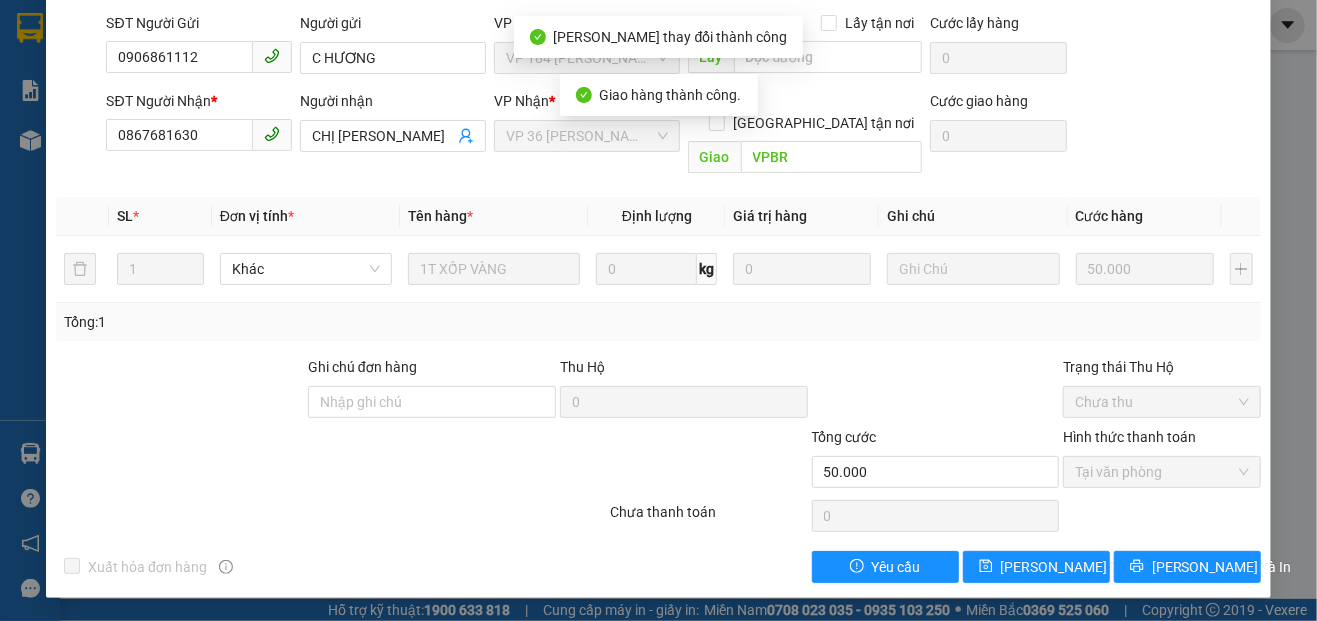 click at bounding box center [180, 391] 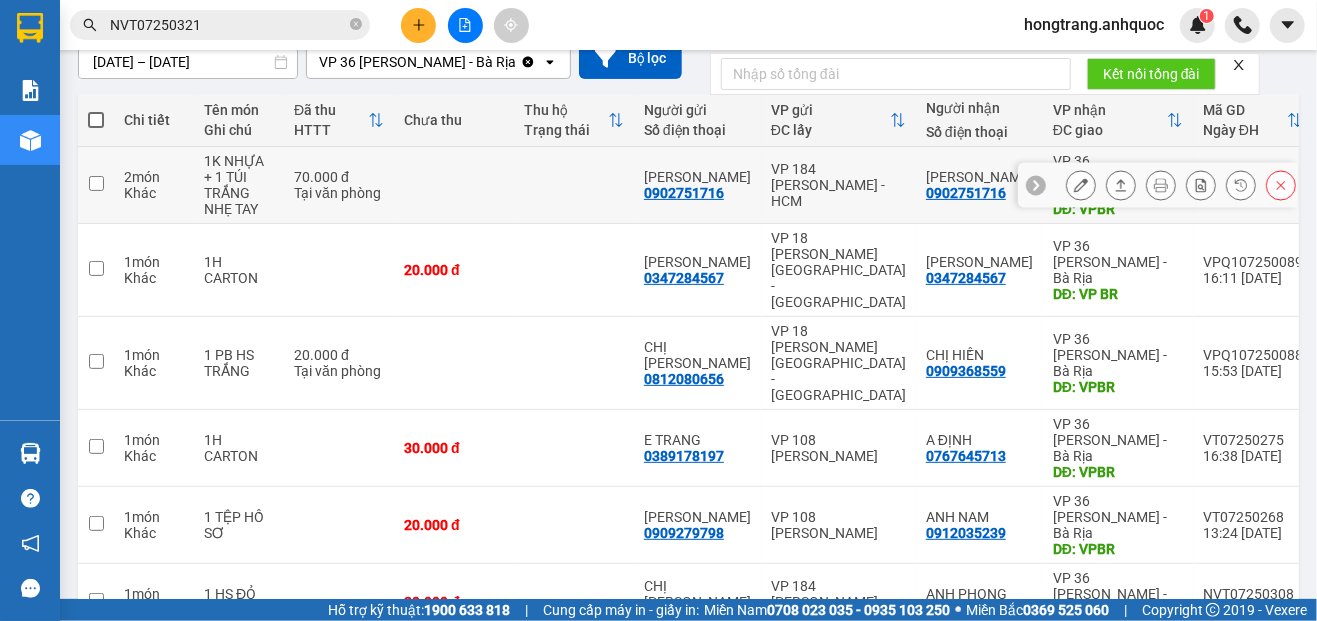 scroll, scrollTop: 222, scrollLeft: 0, axis: vertical 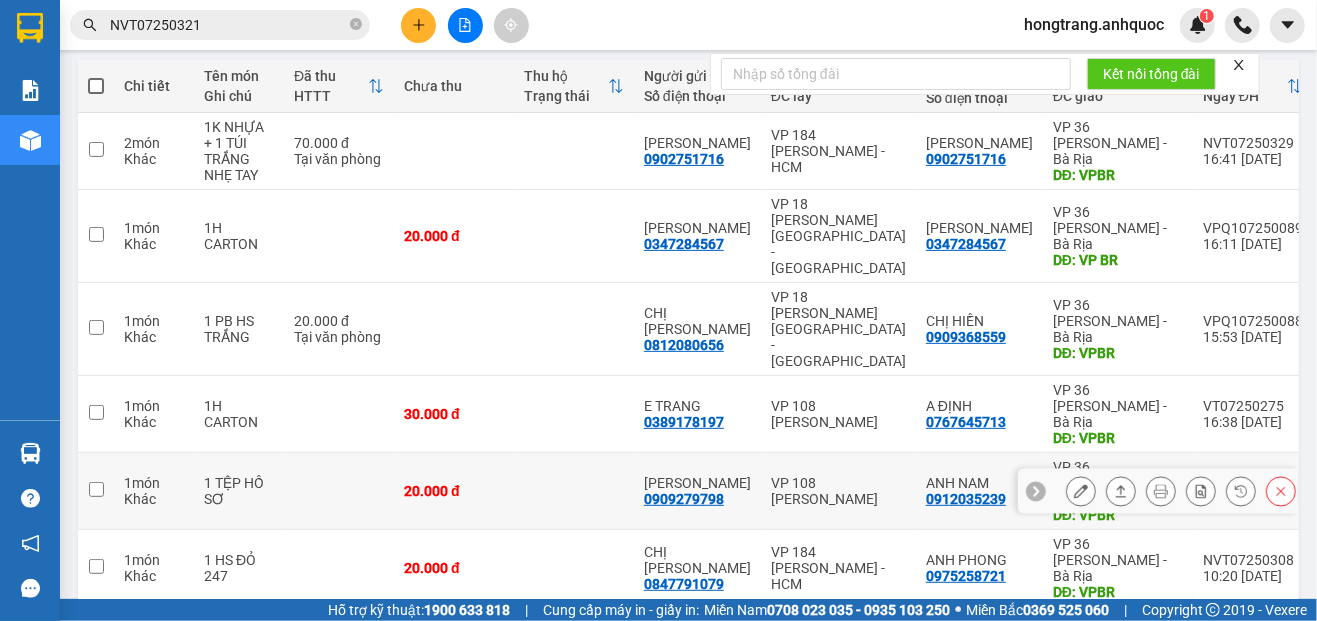 click 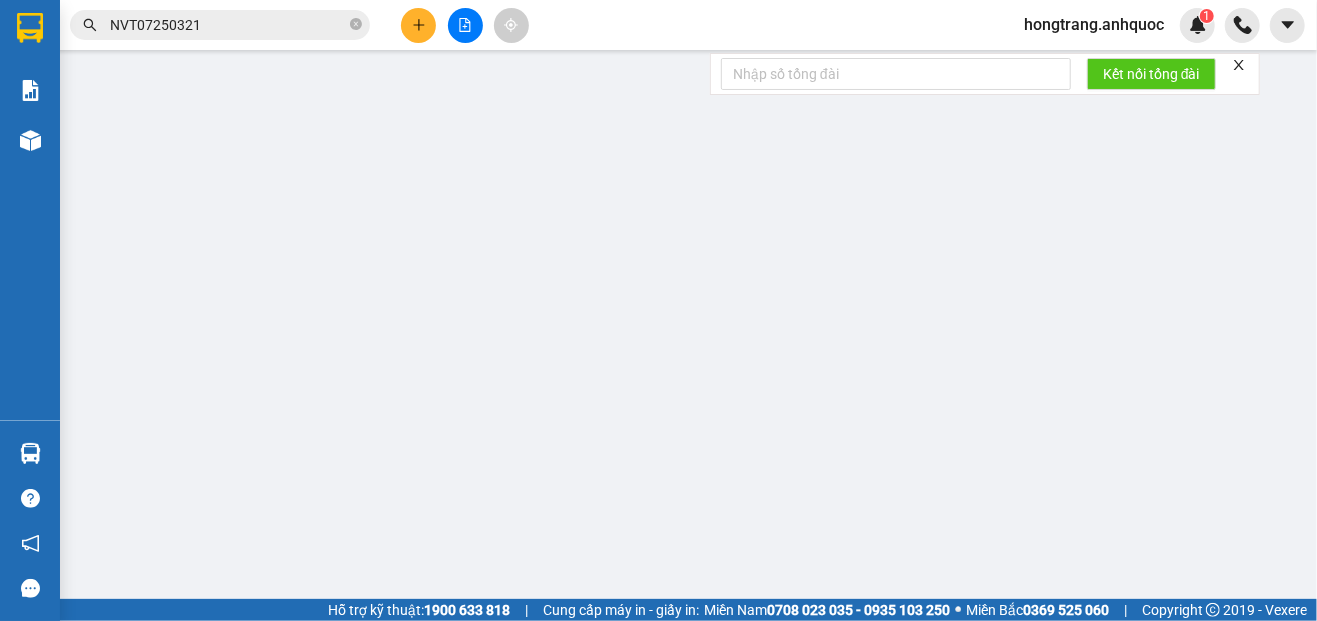 type on "0909279798" 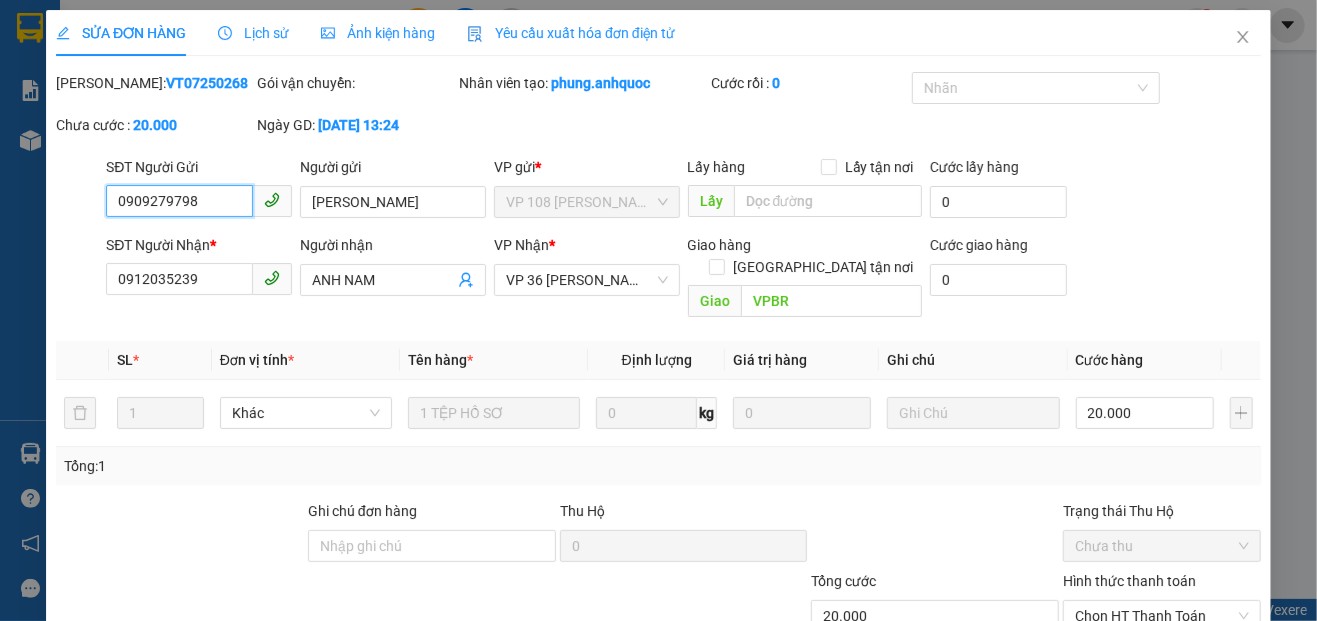 scroll, scrollTop: 0, scrollLeft: 0, axis: both 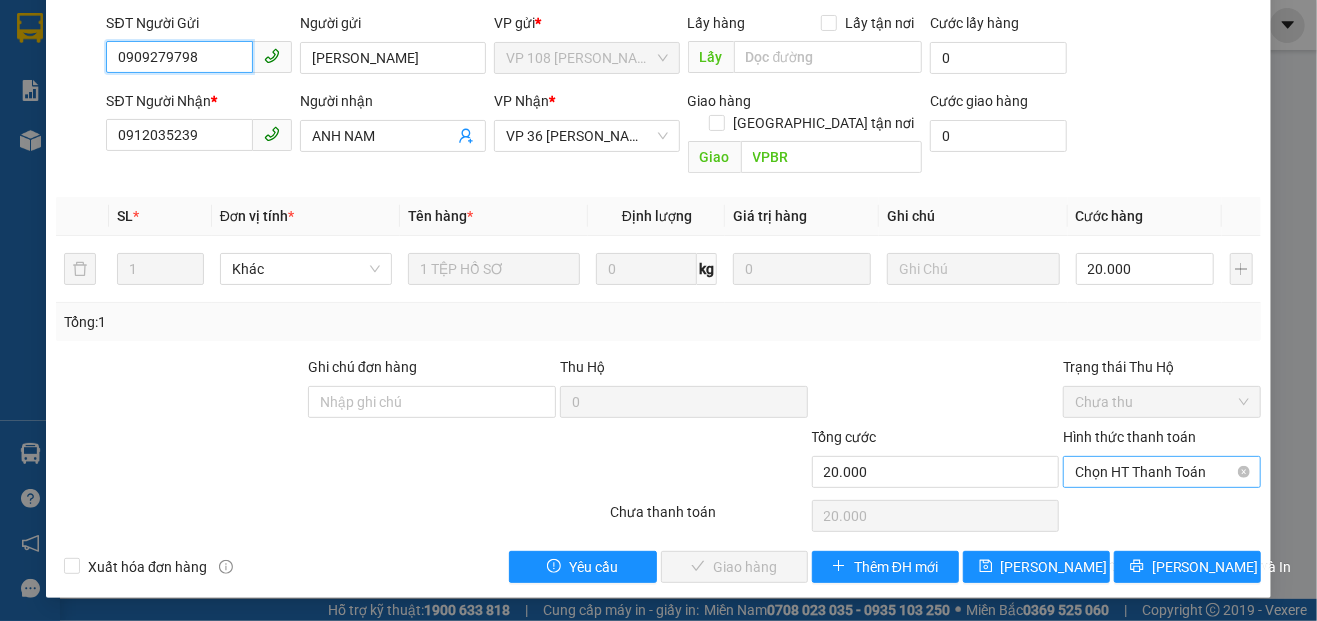 click on "Chọn HT Thanh Toán" at bounding box center (1161, 472) 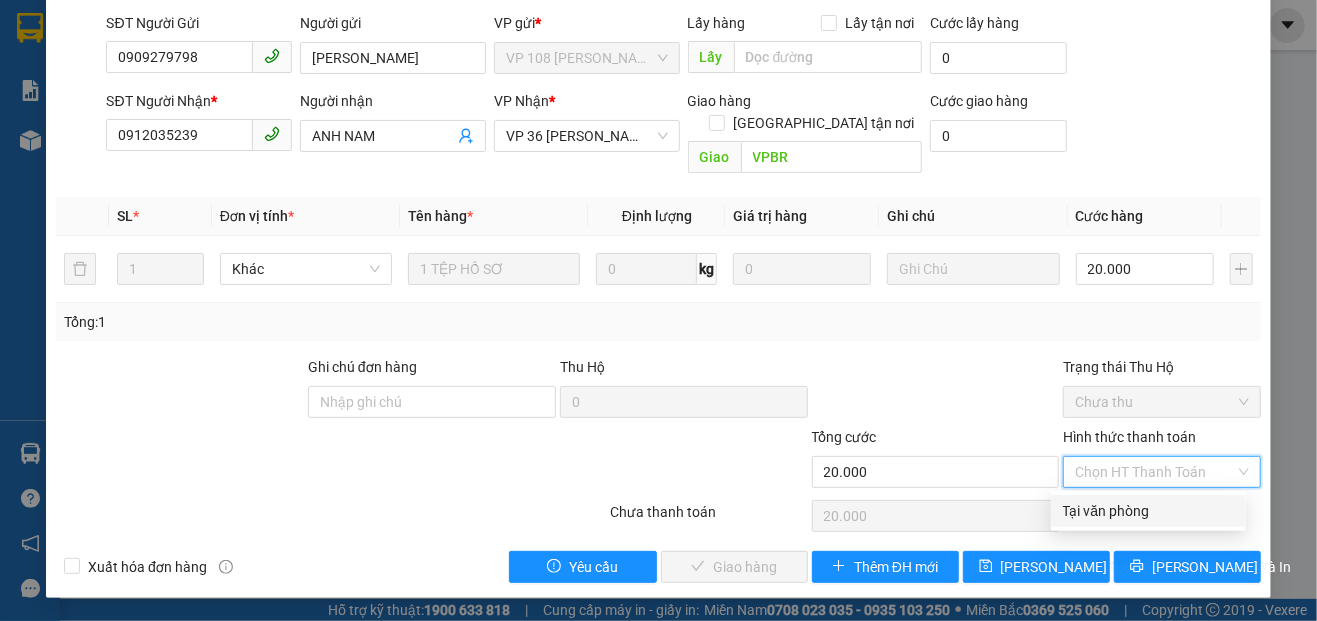 click on "Tại văn phòng" at bounding box center [1148, 511] 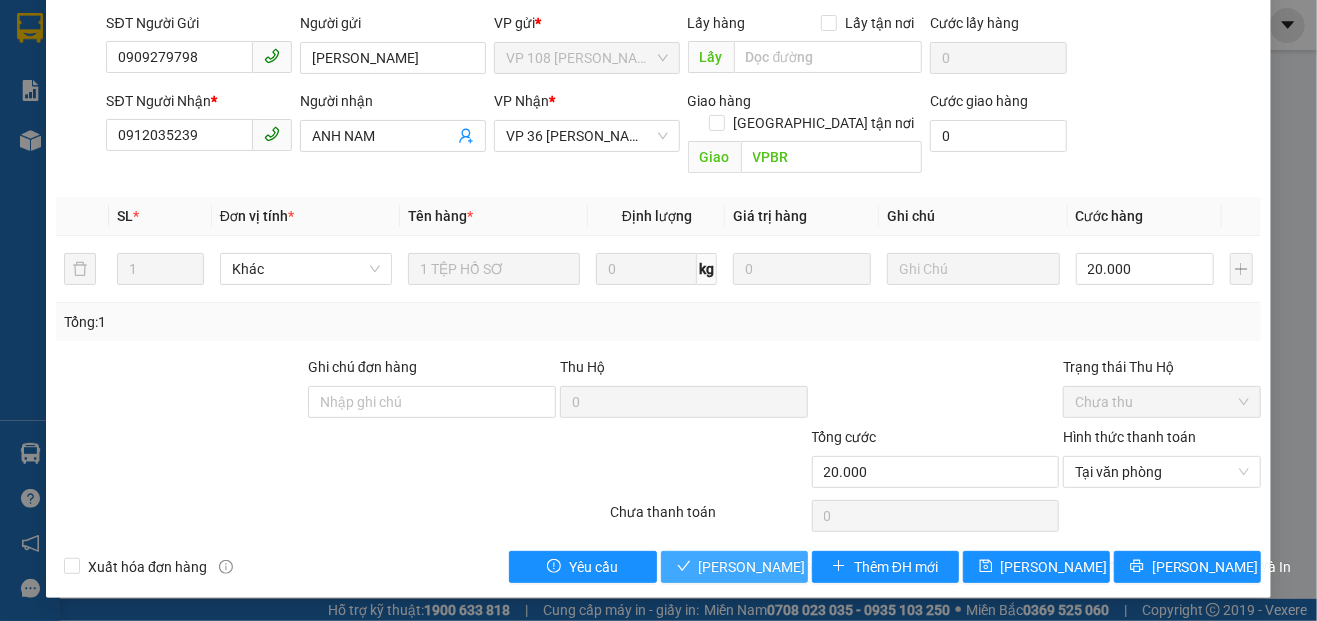 click on "[PERSON_NAME] và Giao hàng" at bounding box center (795, 567) 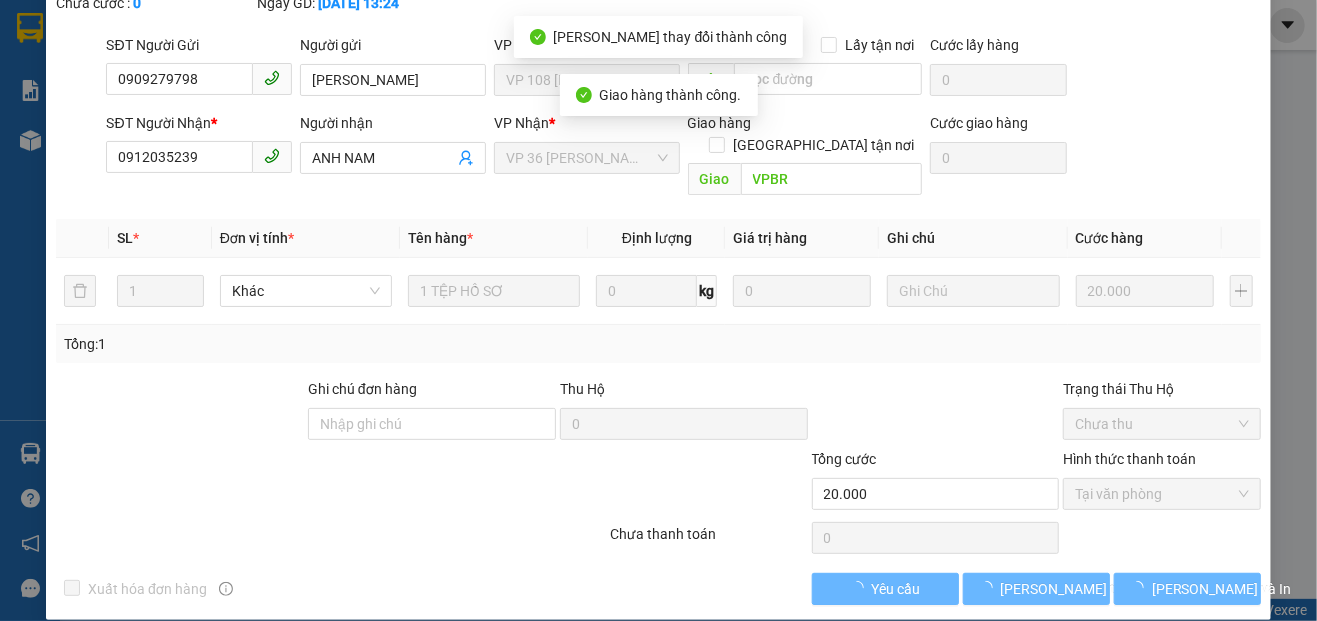 scroll, scrollTop: 166, scrollLeft: 0, axis: vertical 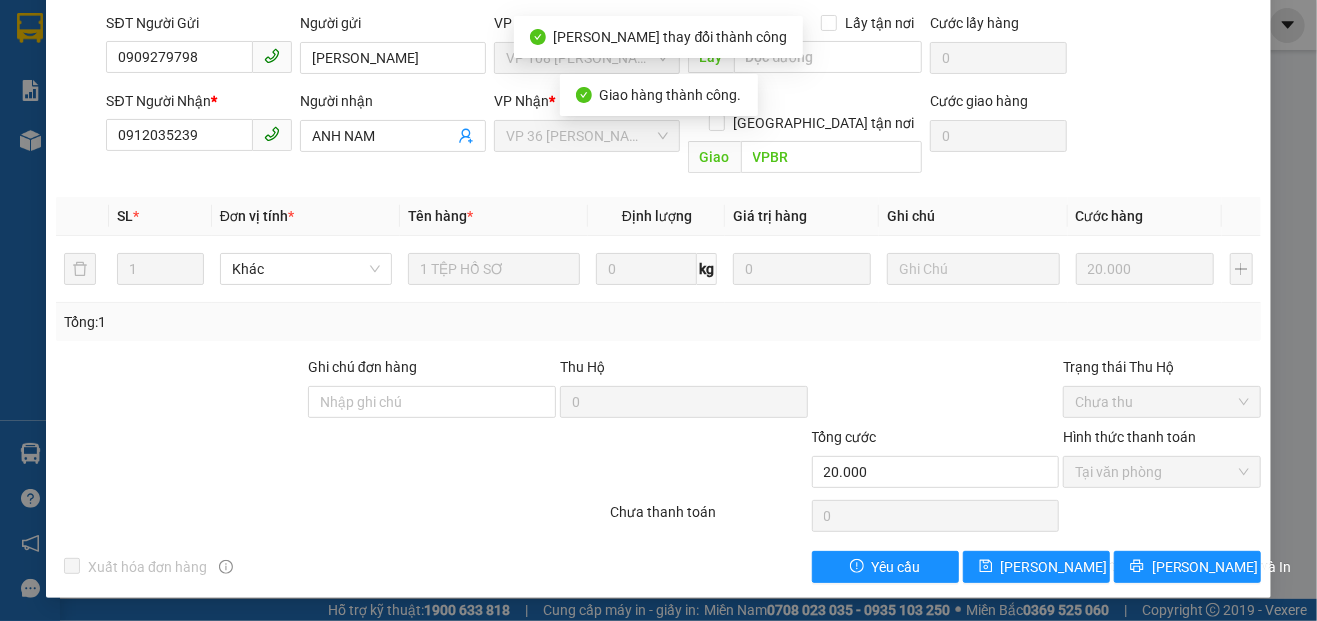 click at bounding box center [230, 461] 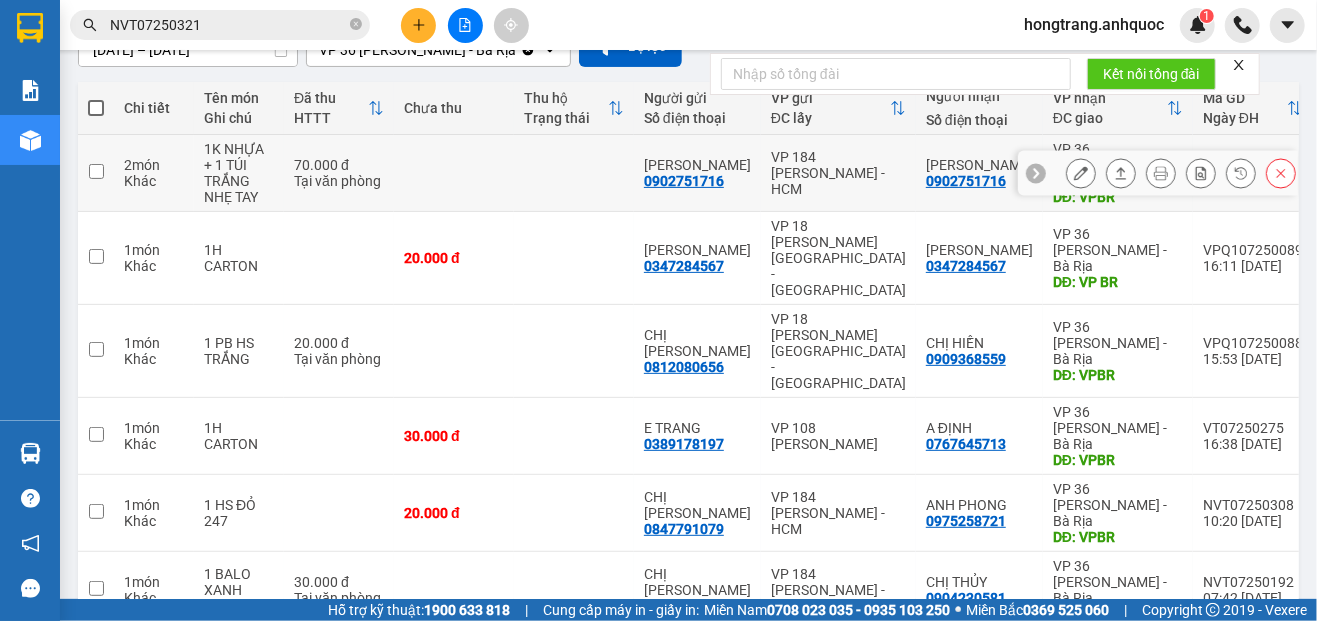 scroll, scrollTop: 206, scrollLeft: 0, axis: vertical 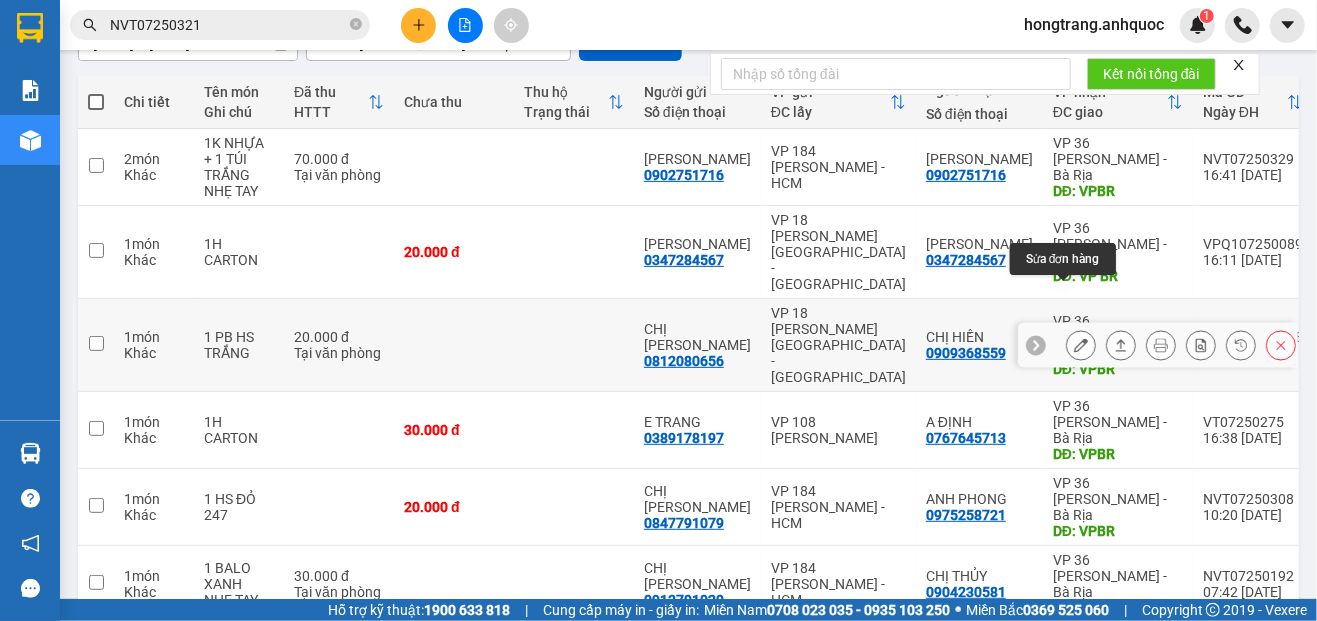 click 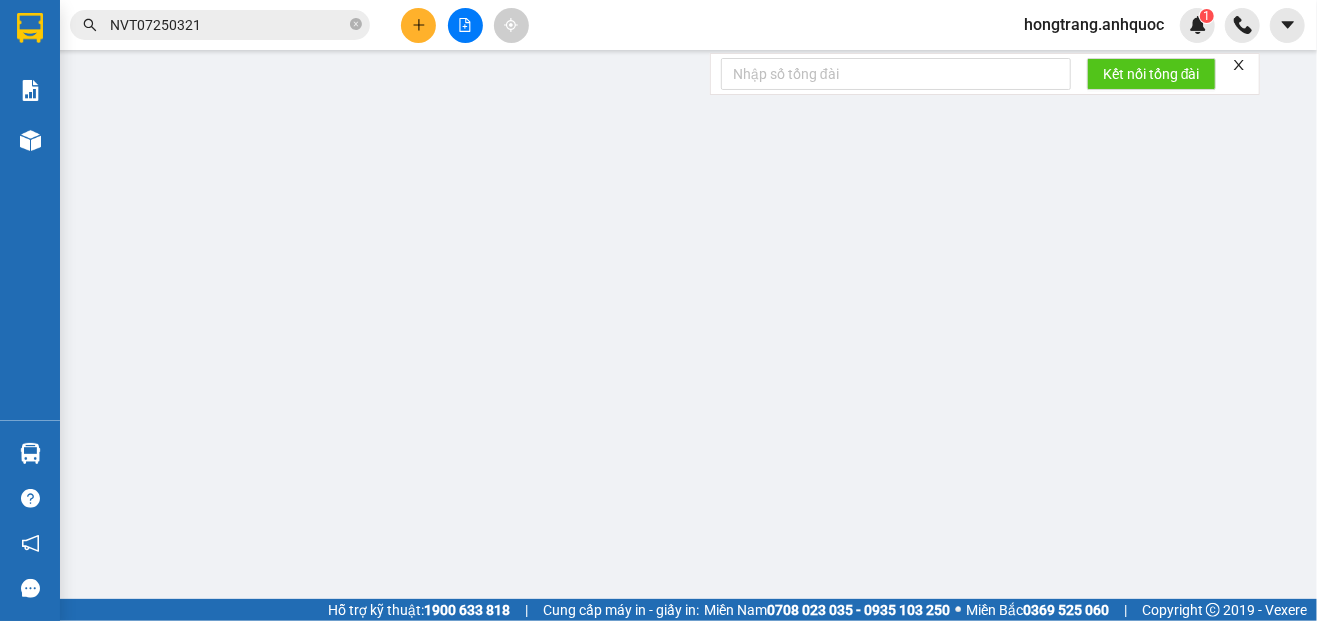 type on "0812080656" 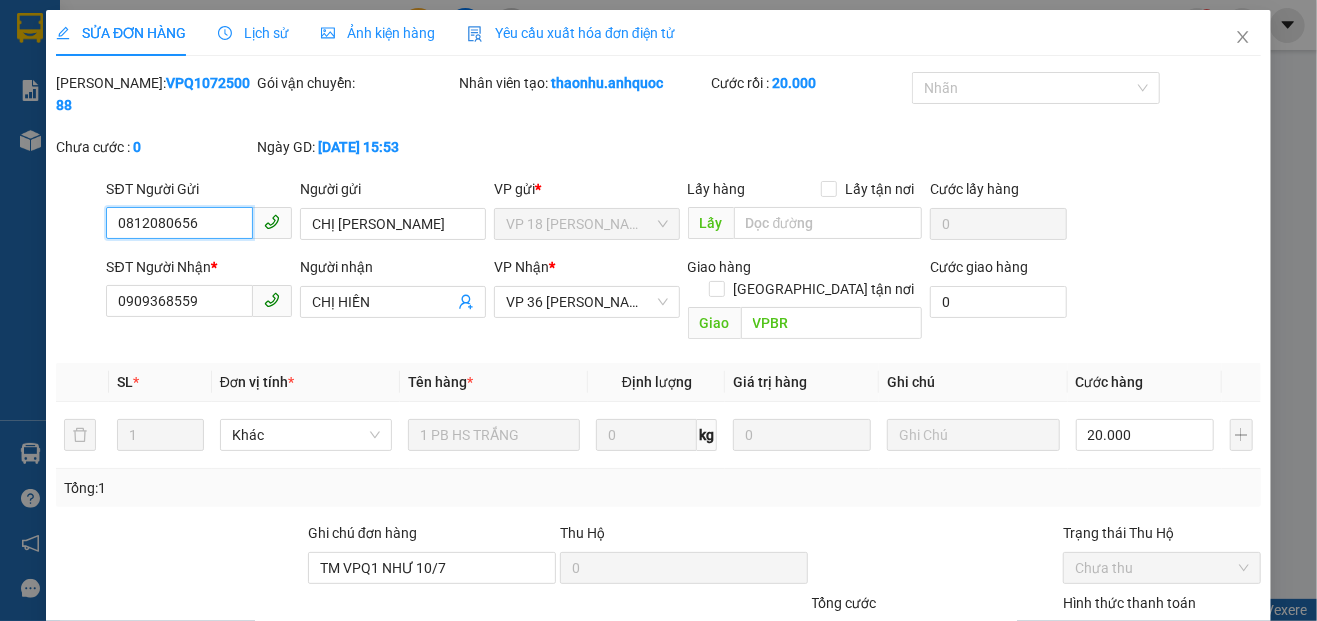 scroll, scrollTop: 0, scrollLeft: 0, axis: both 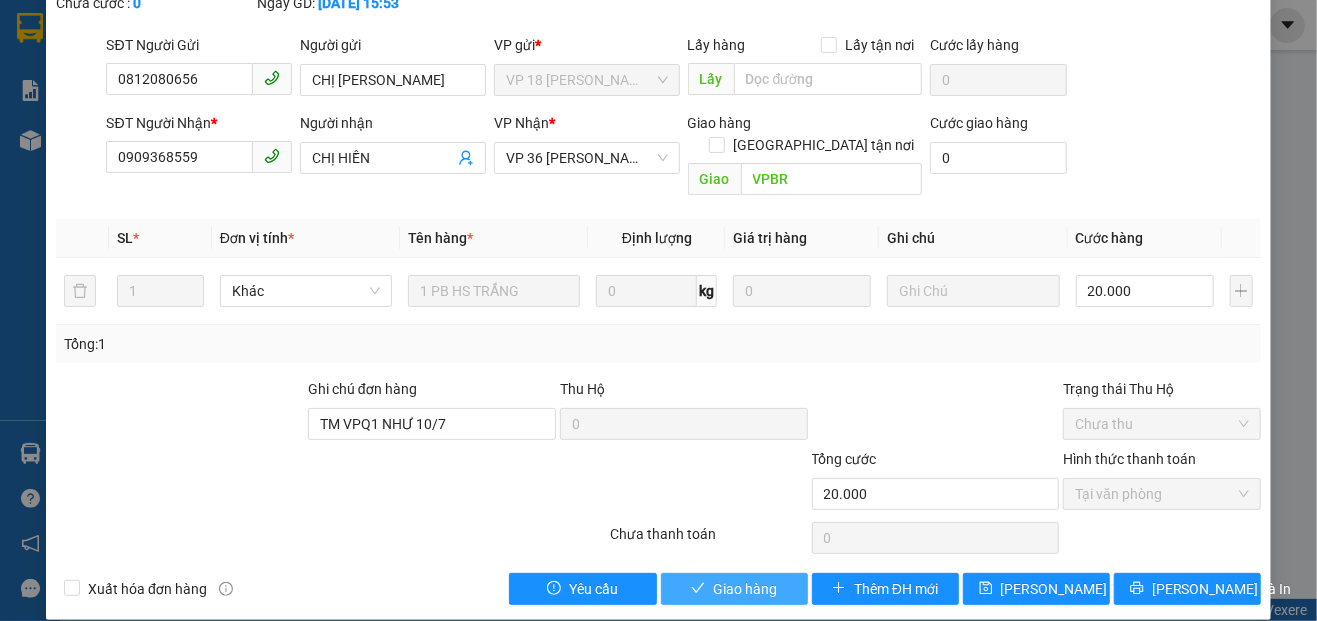 click on "Giao hàng" at bounding box center (734, 589) 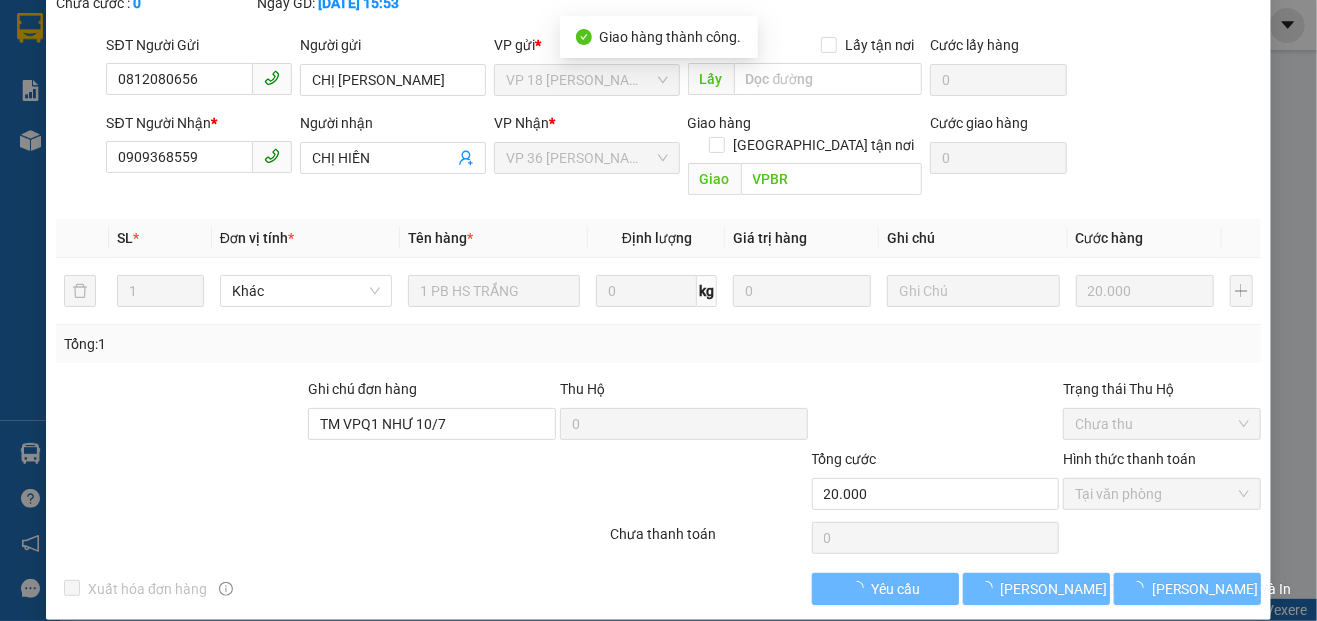 scroll, scrollTop: 166, scrollLeft: 0, axis: vertical 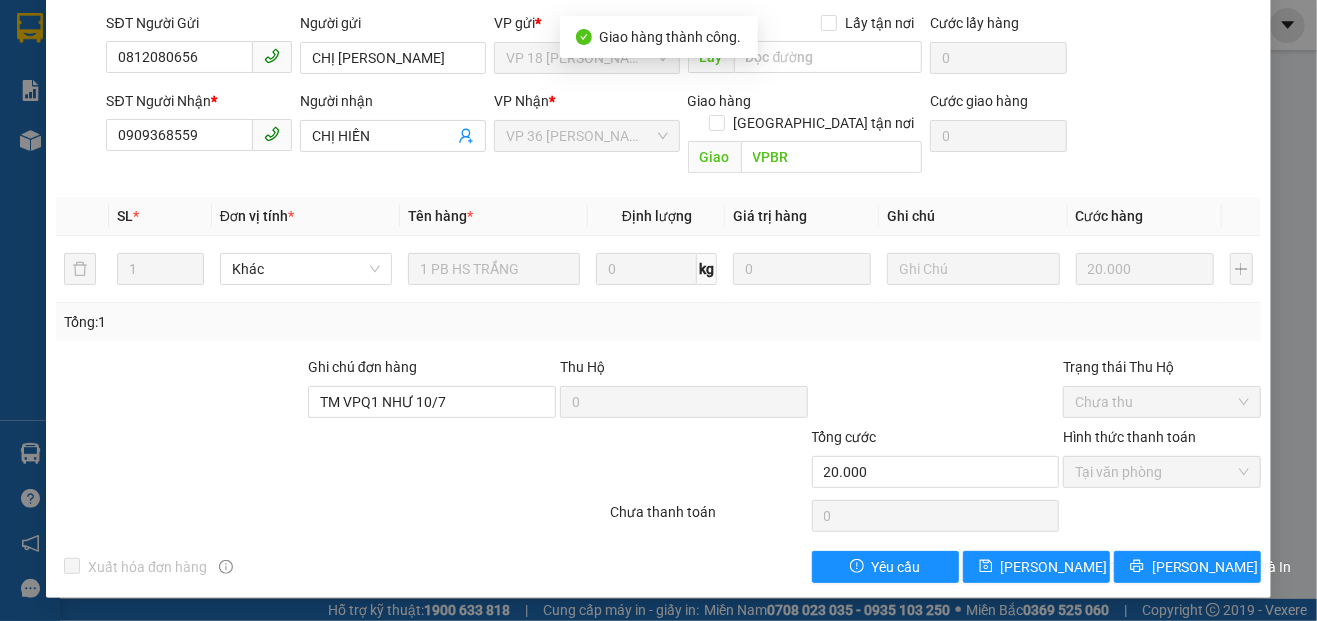 drag, startPoint x: 120, startPoint y: 391, endPoint x: 142, endPoint y: 390, distance: 22.022715 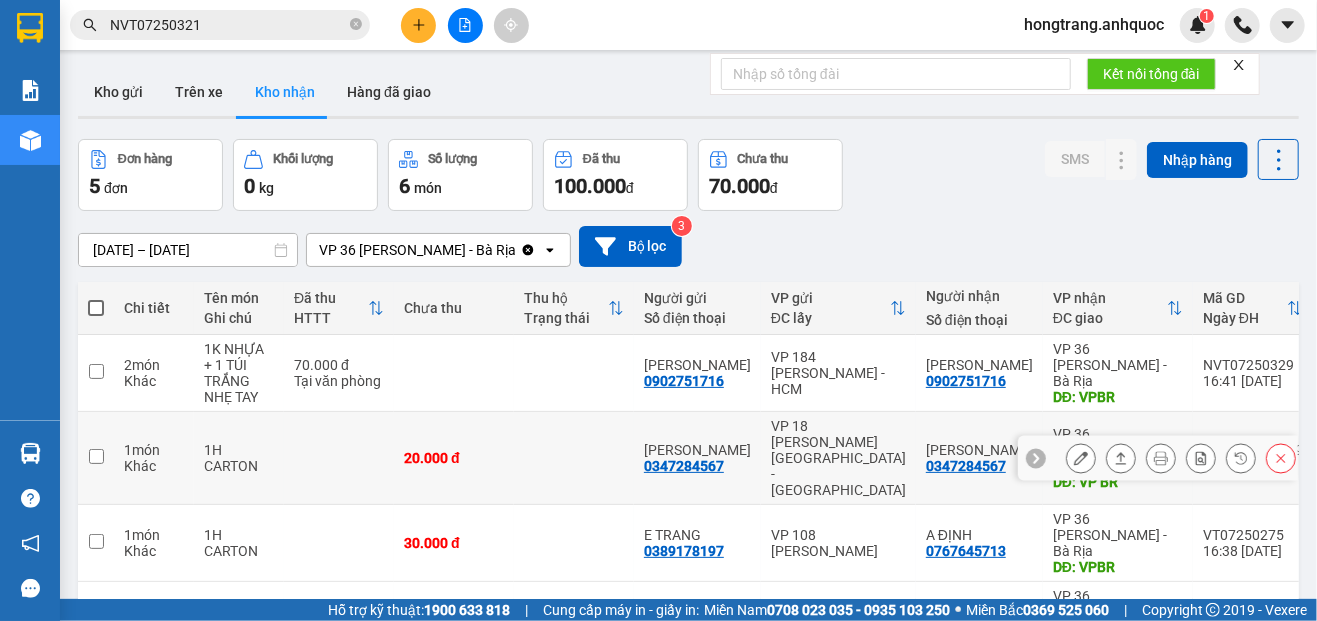 scroll, scrollTop: 111, scrollLeft: 0, axis: vertical 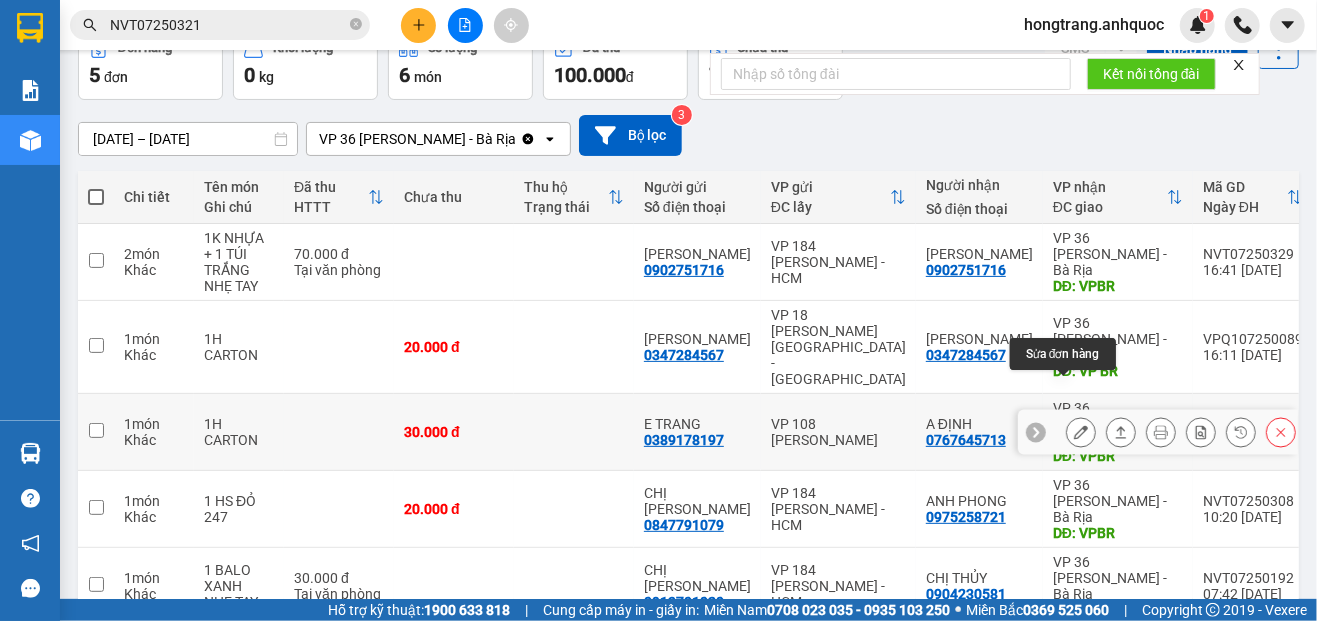 click at bounding box center (1081, 432) 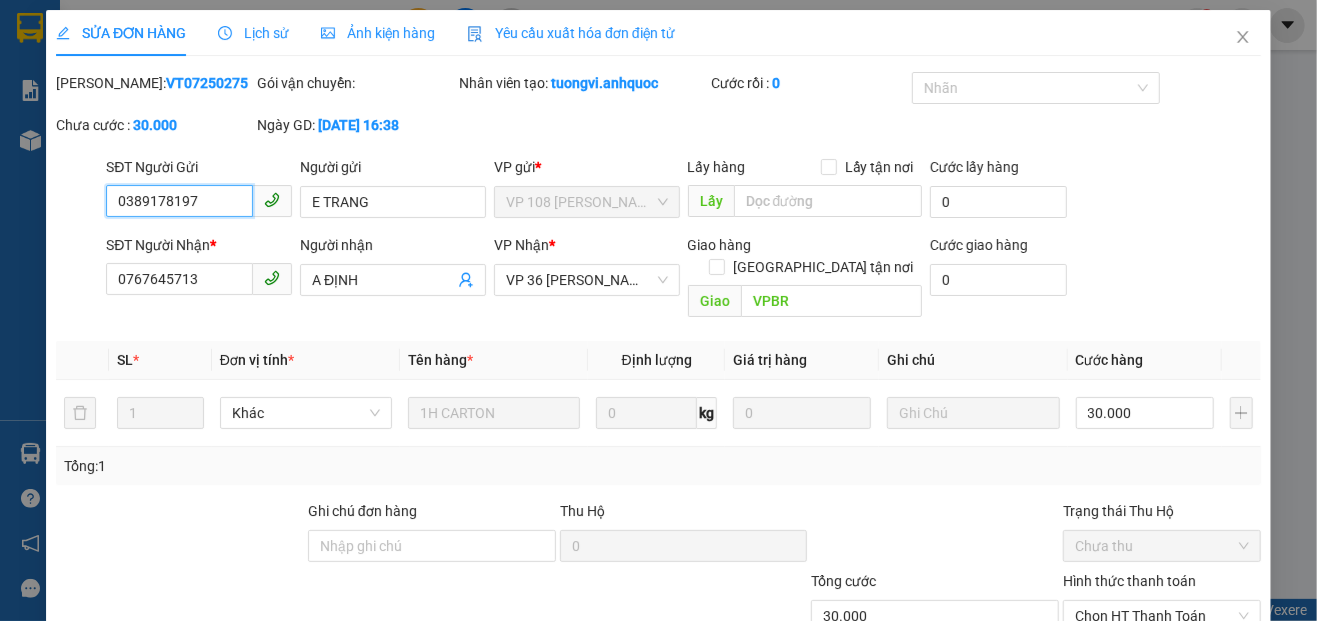 scroll, scrollTop: 0, scrollLeft: 0, axis: both 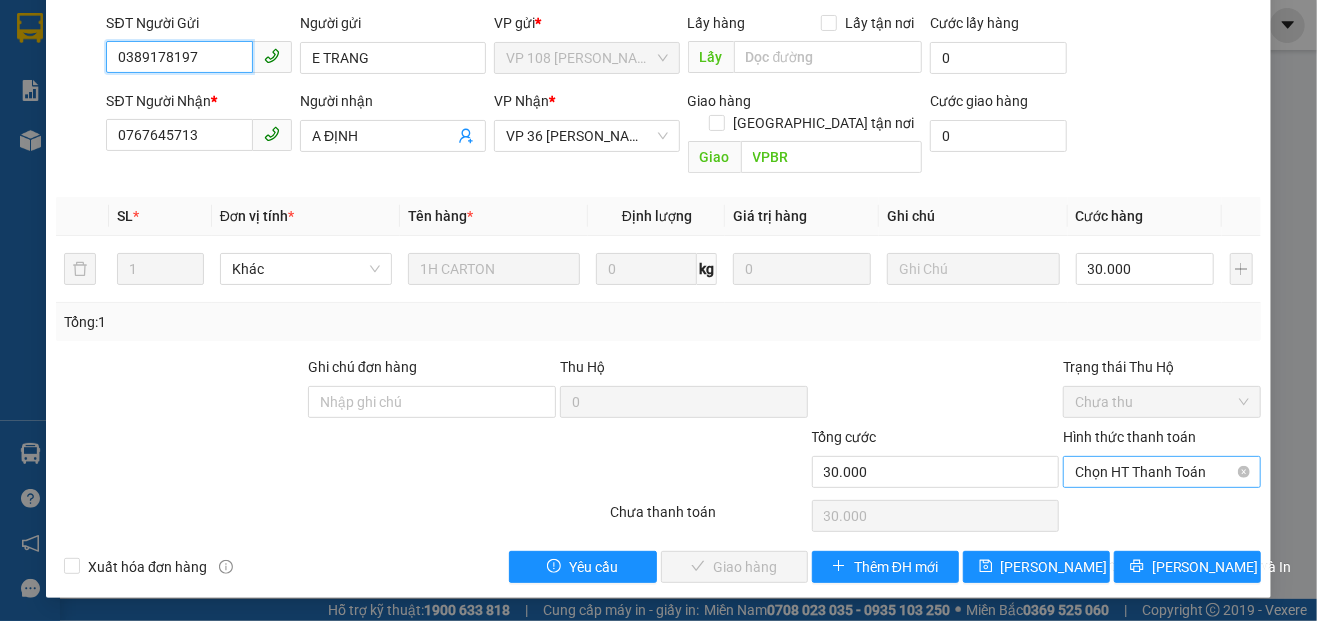 click on "Chọn HT Thanh Toán" at bounding box center (1161, 472) 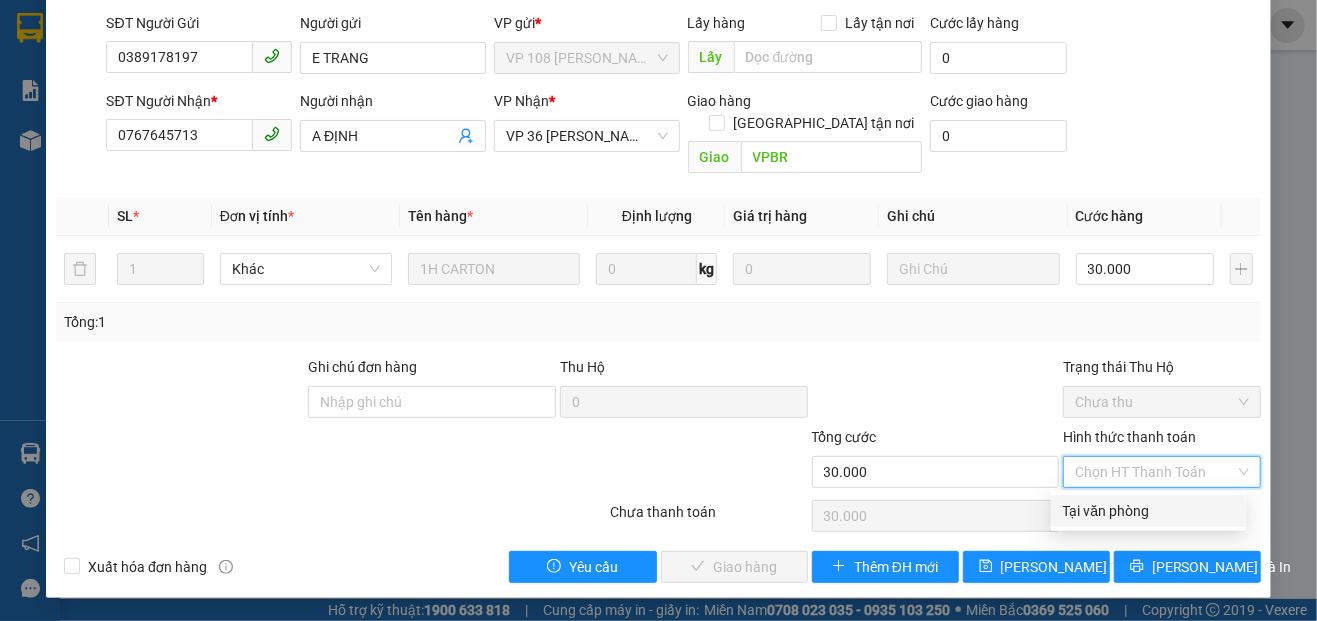 click on "Tại văn phòng" at bounding box center [1148, 511] 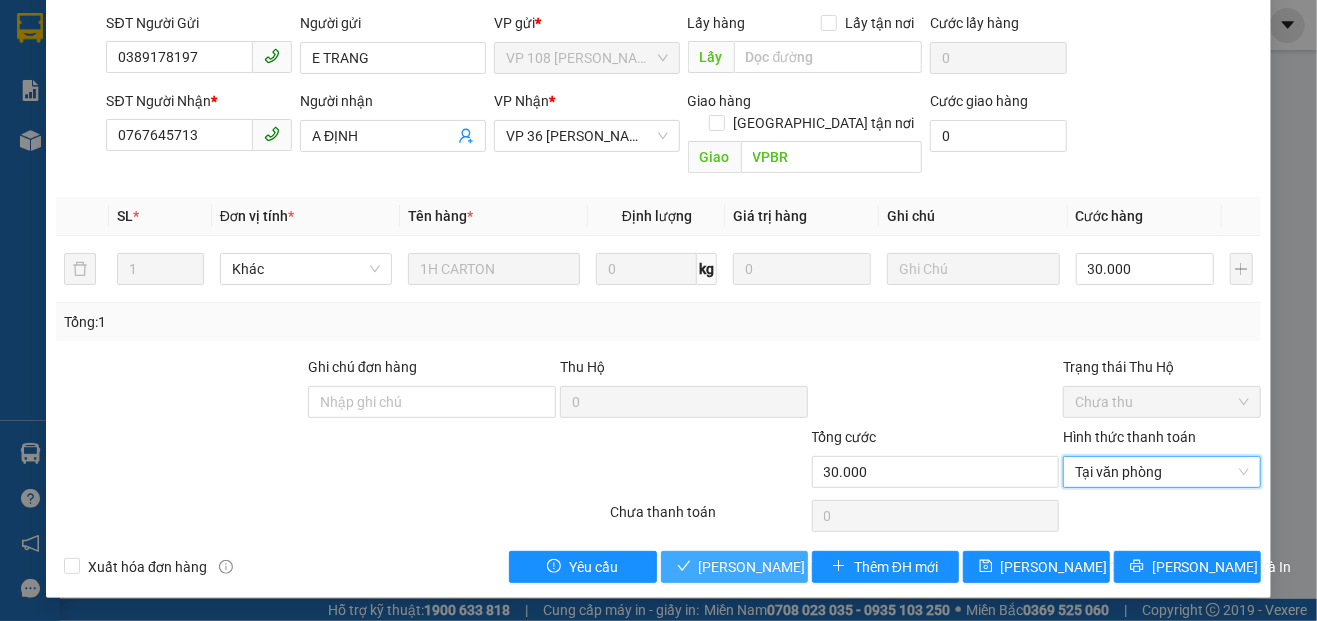 click on "[PERSON_NAME] và Giao hàng" at bounding box center [795, 567] 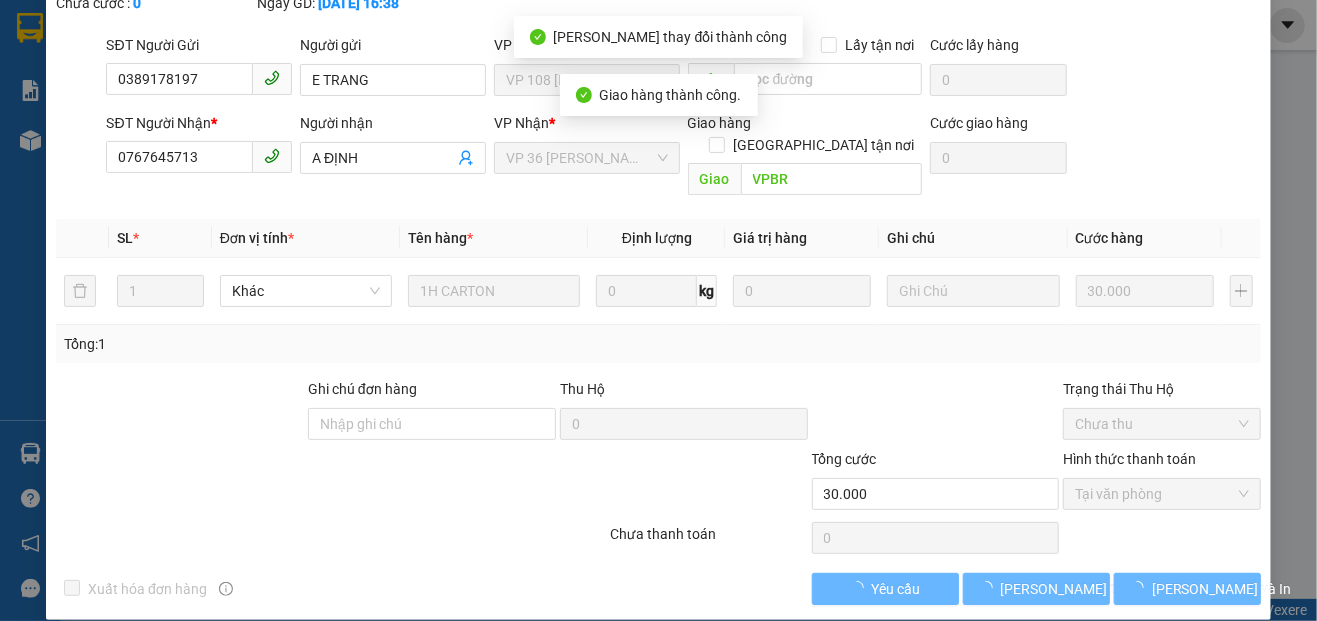 scroll, scrollTop: 166, scrollLeft: 0, axis: vertical 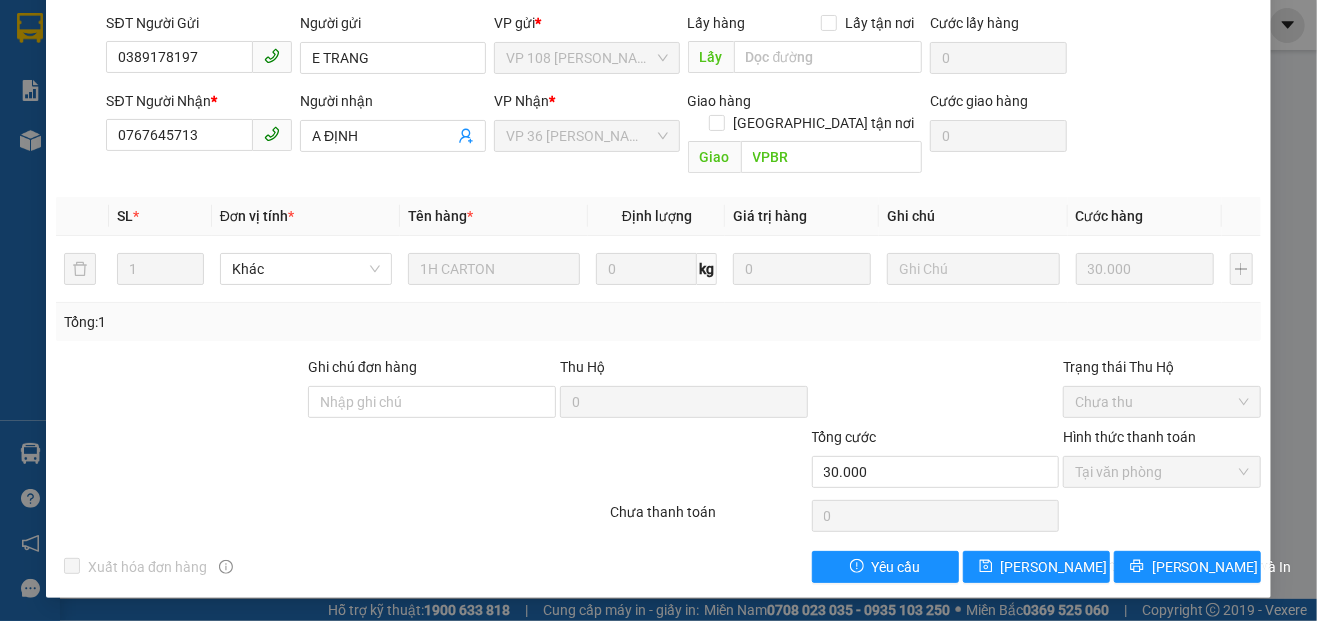 click at bounding box center [230, 461] 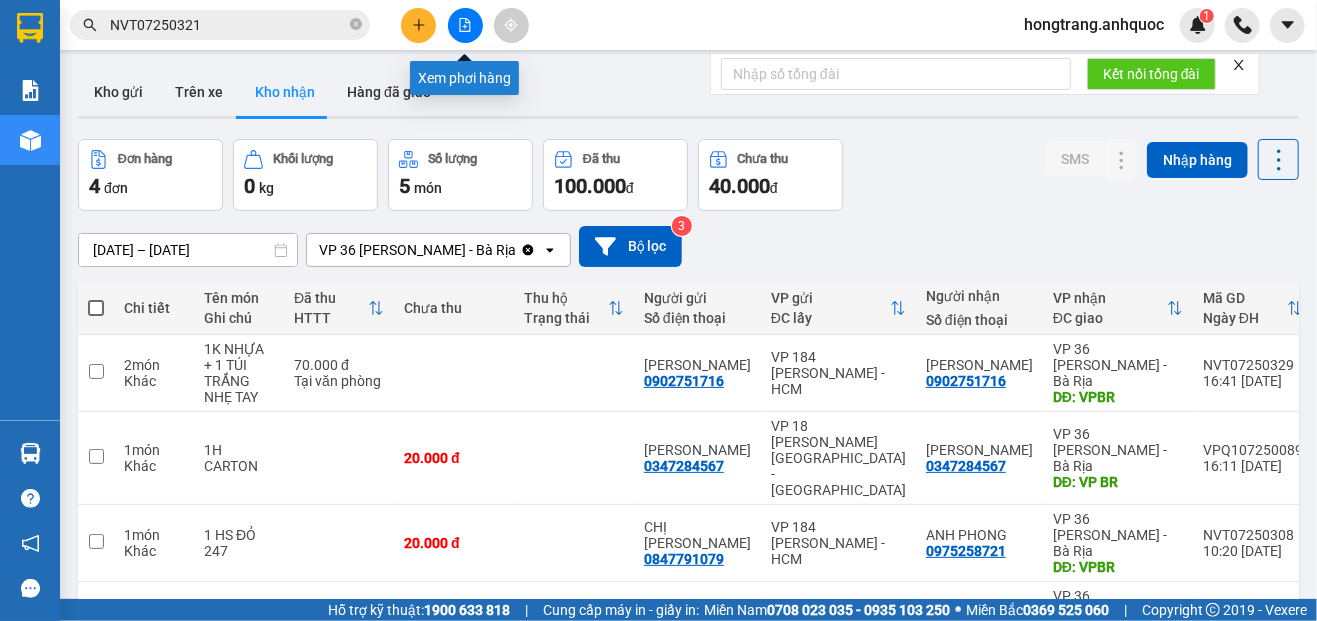 click at bounding box center [465, 25] 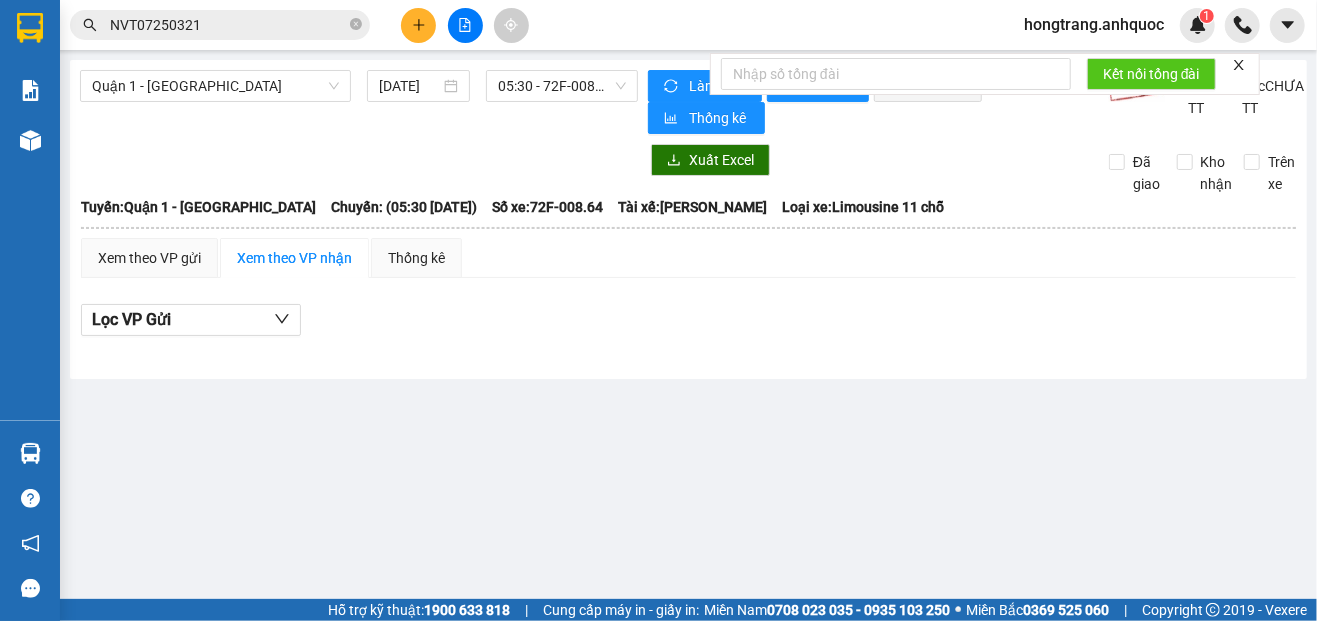 drag, startPoint x: 155, startPoint y: 134, endPoint x: 662, endPoint y: 302, distance: 534.10956 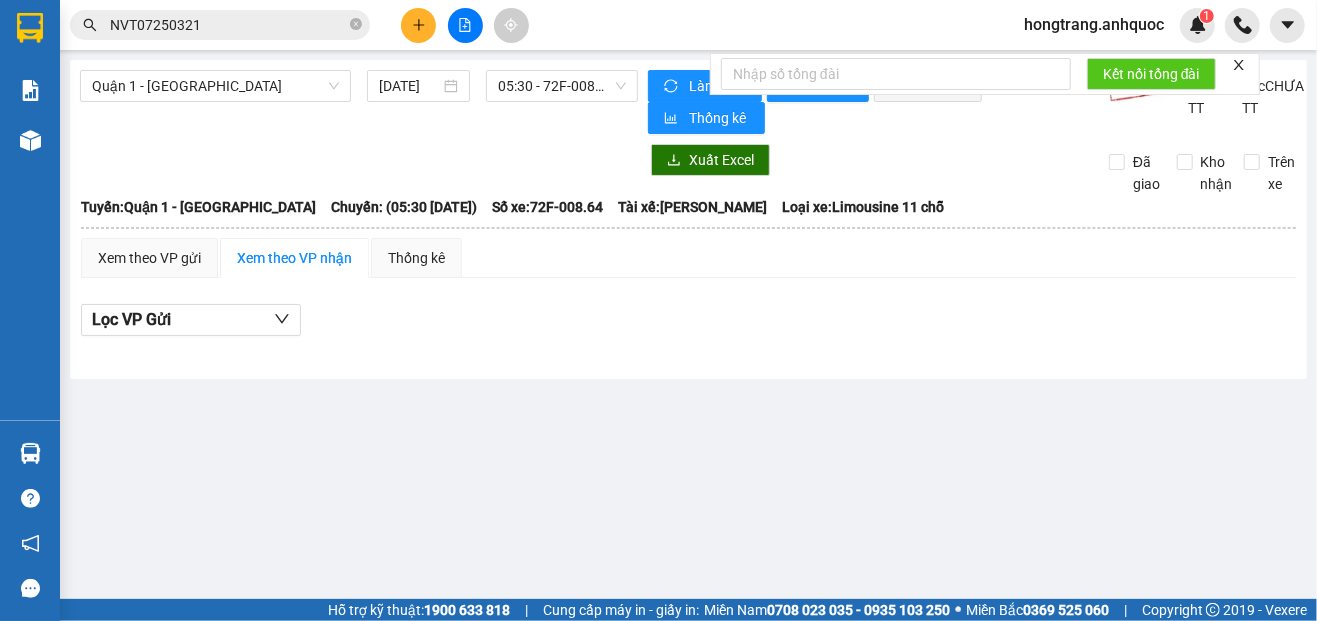 drag, startPoint x: 127, startPoint y: 378, endPoint x: 324, endPoint y: 312, distance: 207.76189 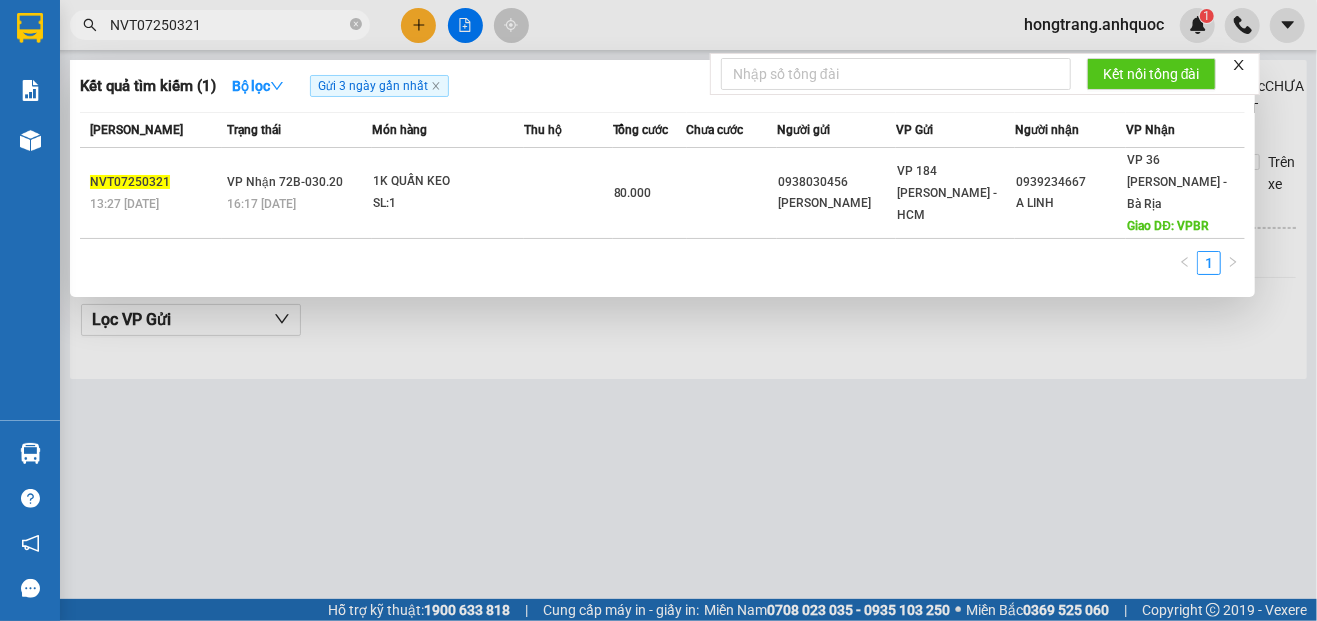 click on "NVT07250321" at bounding box center (228, 25) 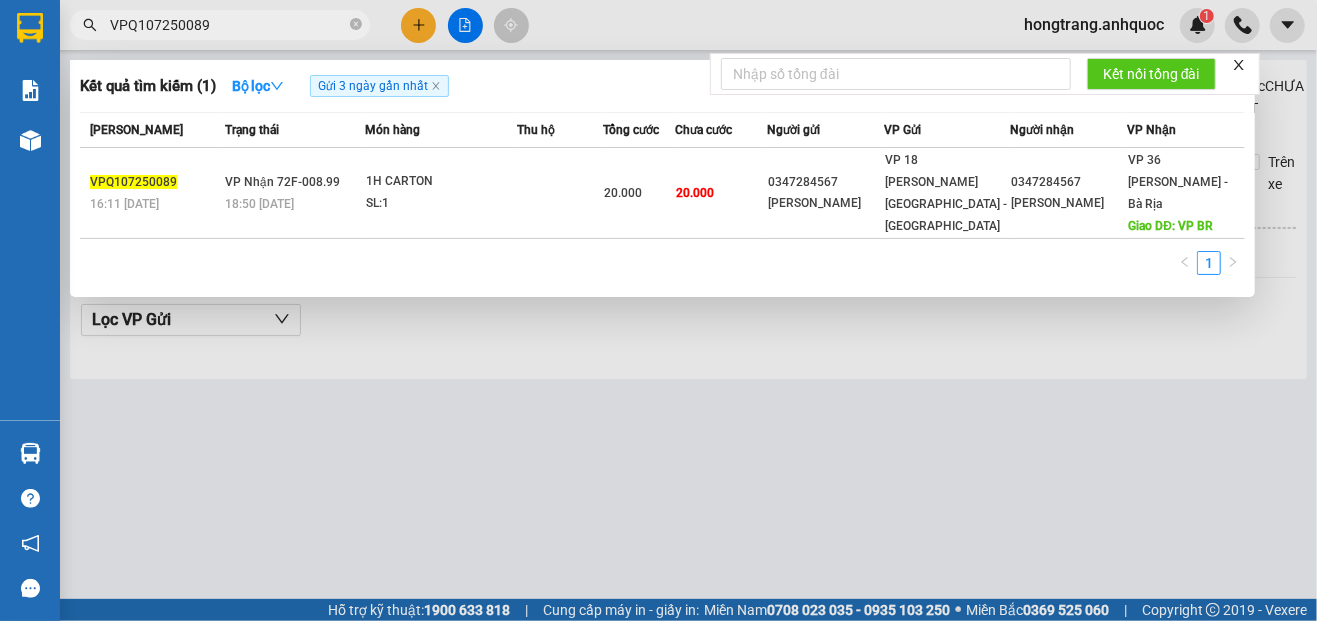 type on "VPQ107250089" 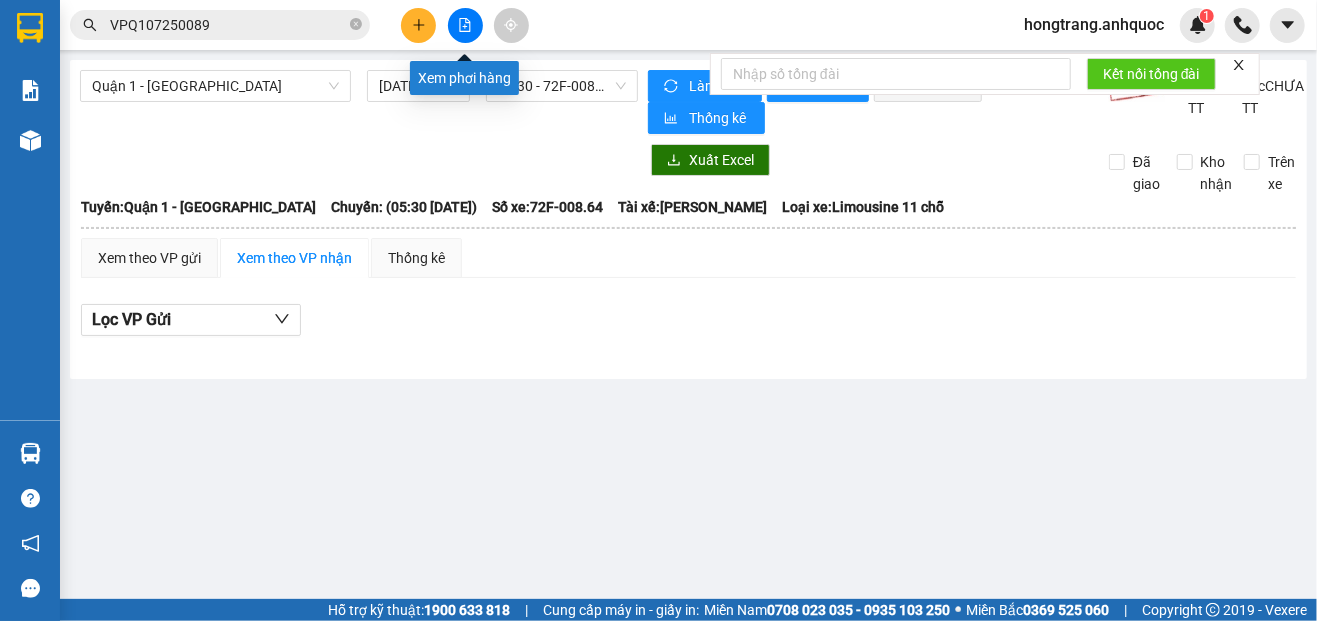 click 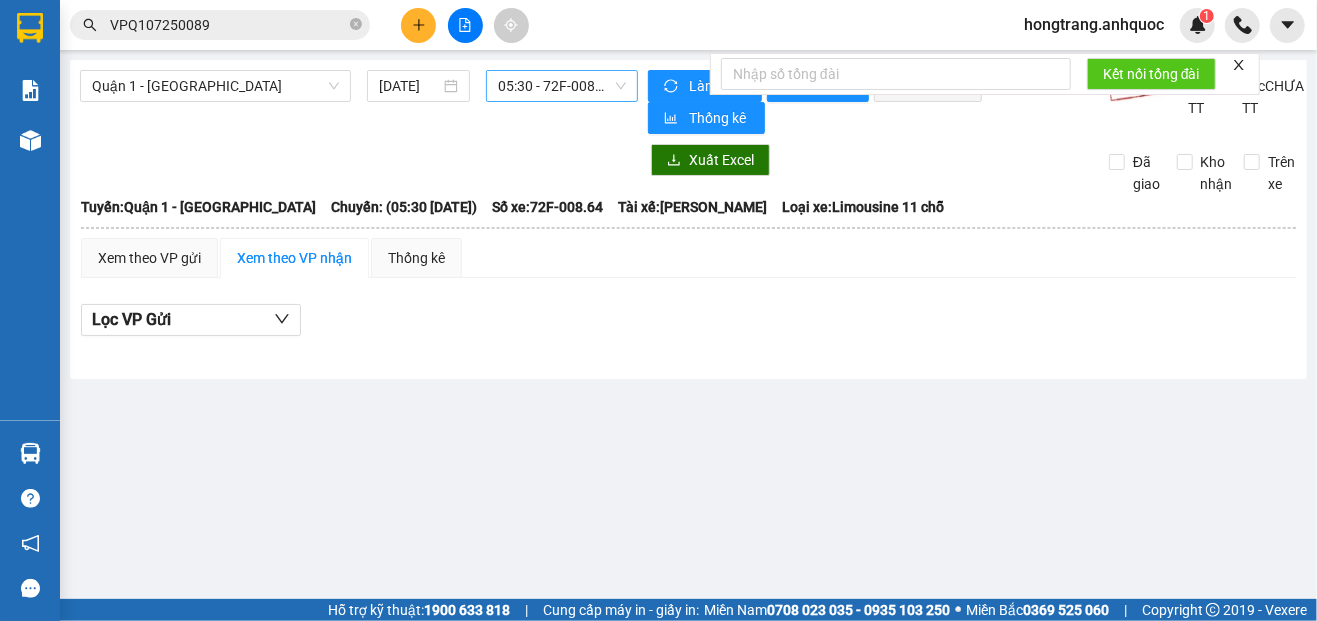 click on "05:30     - 72F-008.64" at bounding box center [561, 86] 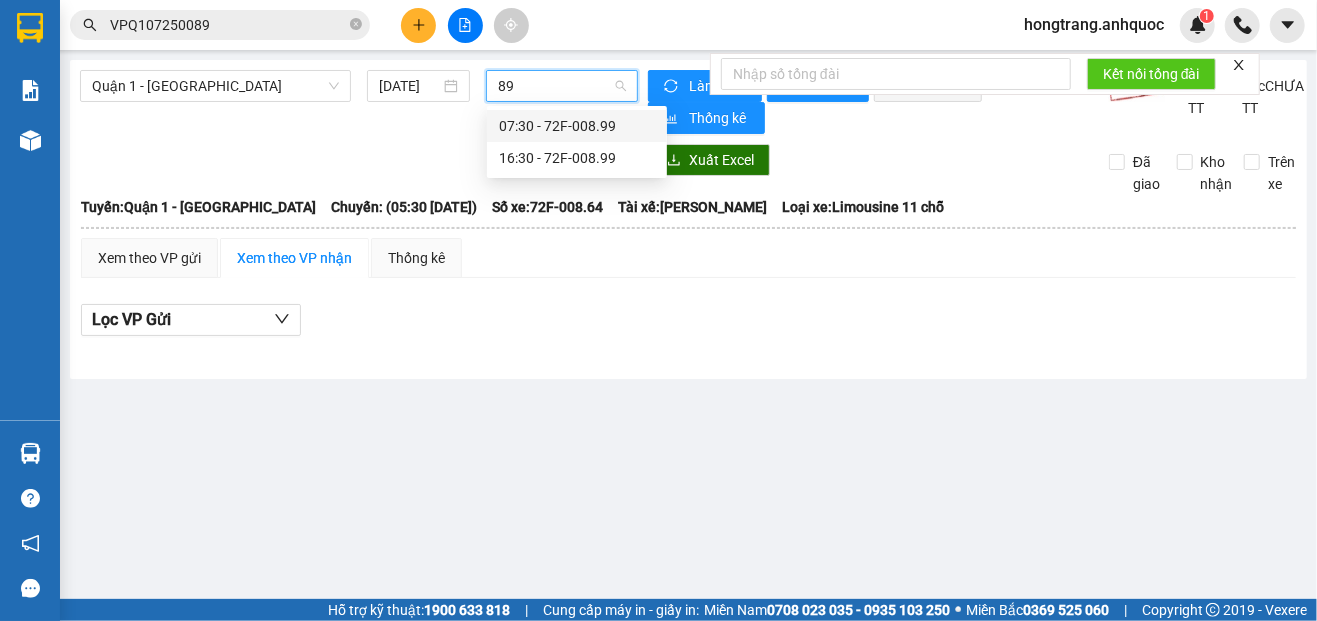 type on "899" 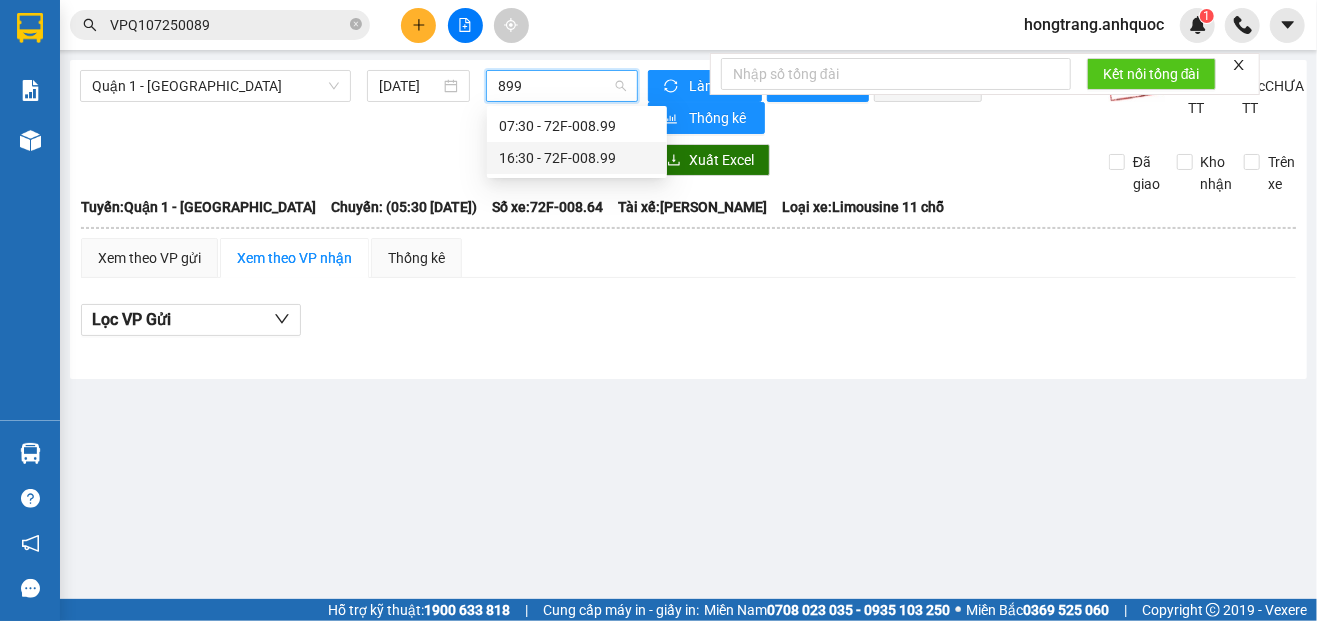 click on "16:30     - 72F-008.99" at bounding box center [577, 158] 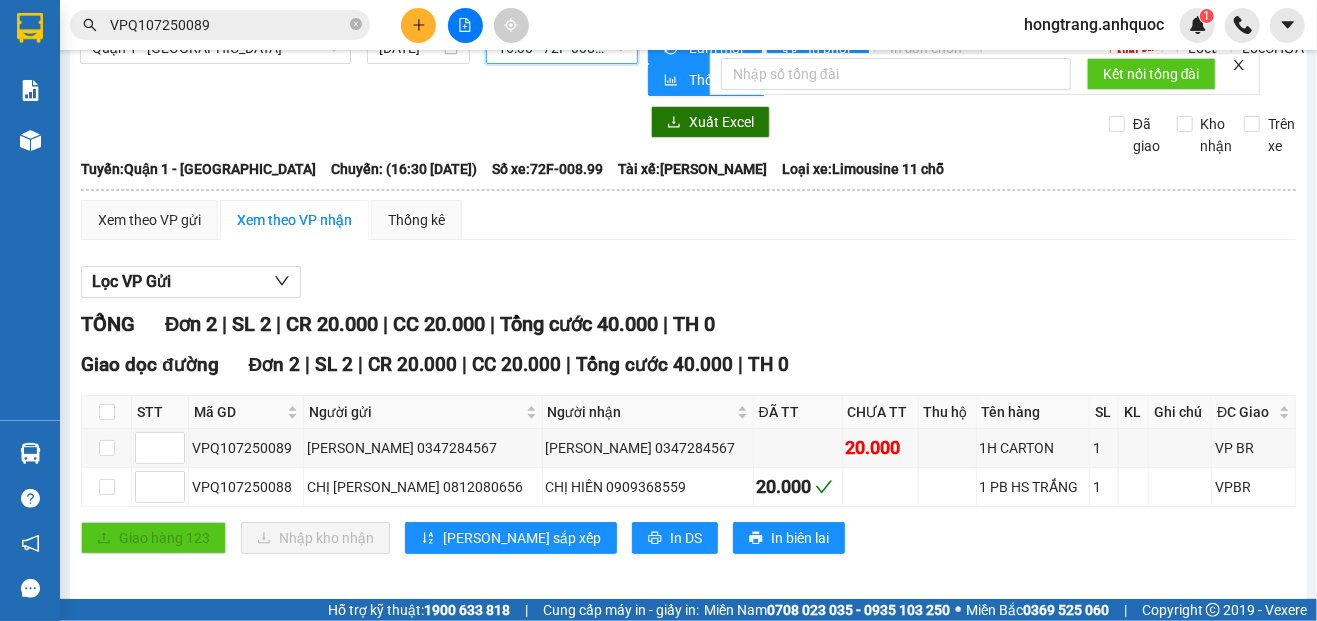 scroll, scrollTop: 55, scrollLeft: 0, axis: vertical 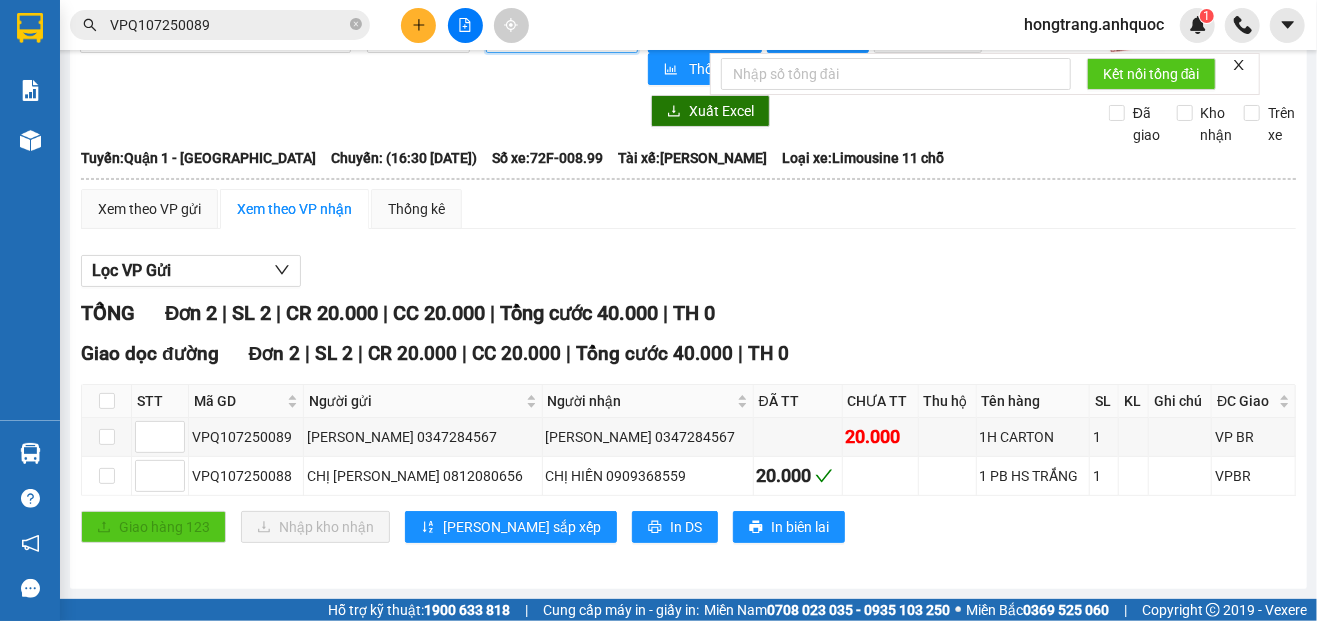 click on "TỔNG Đơn   2 | SL   2 | CR   20.000 | CC   20.000 | Tổng cước   40.000 | TH   0" at bounding box center [688, 313] 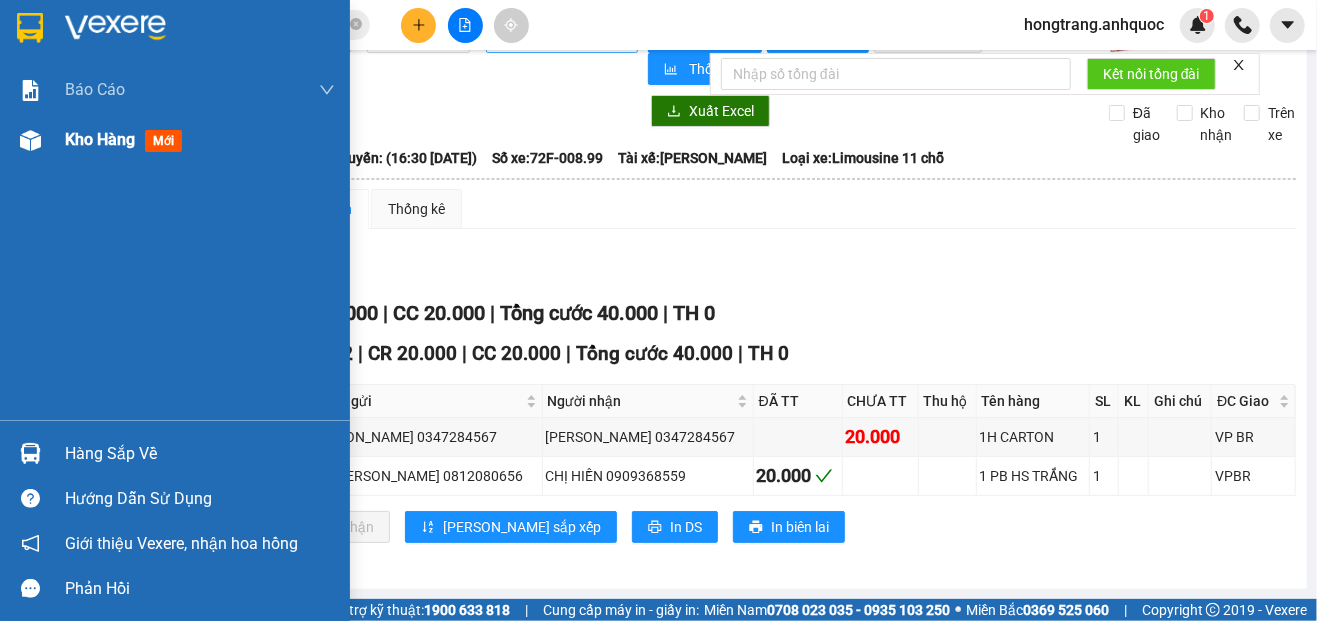 click at bounding box center (30, 140) 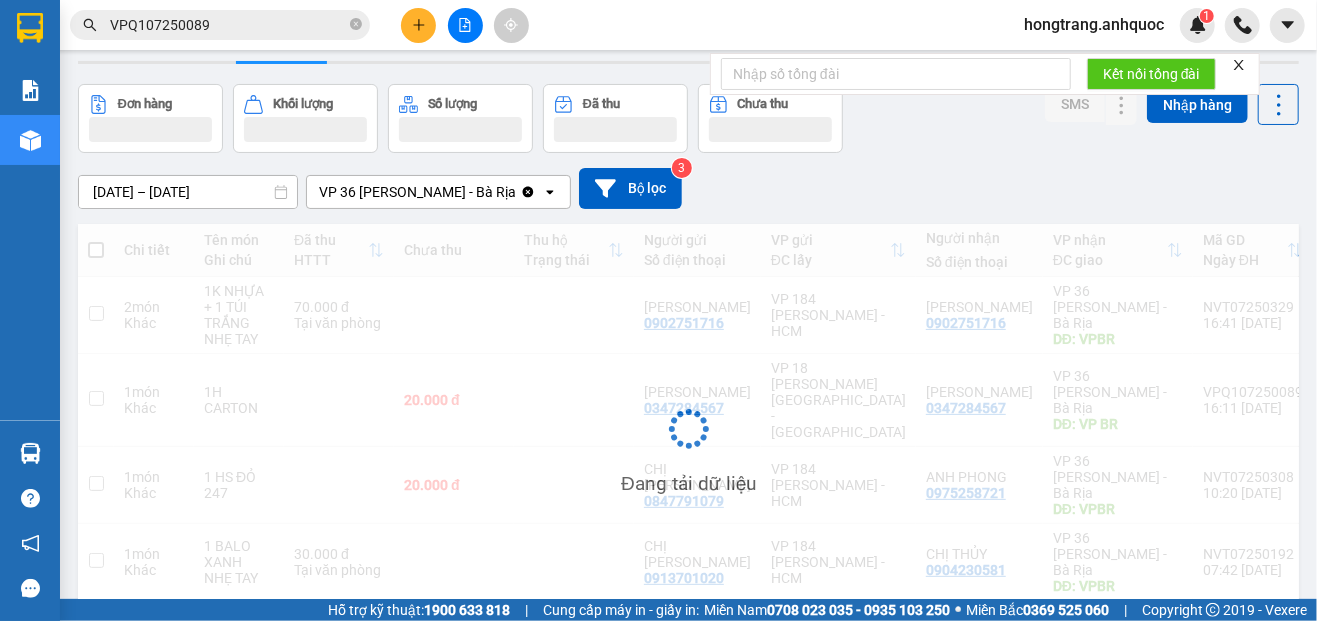 scroll, scrollTop: 0, scrollLeft: 0, axis: both 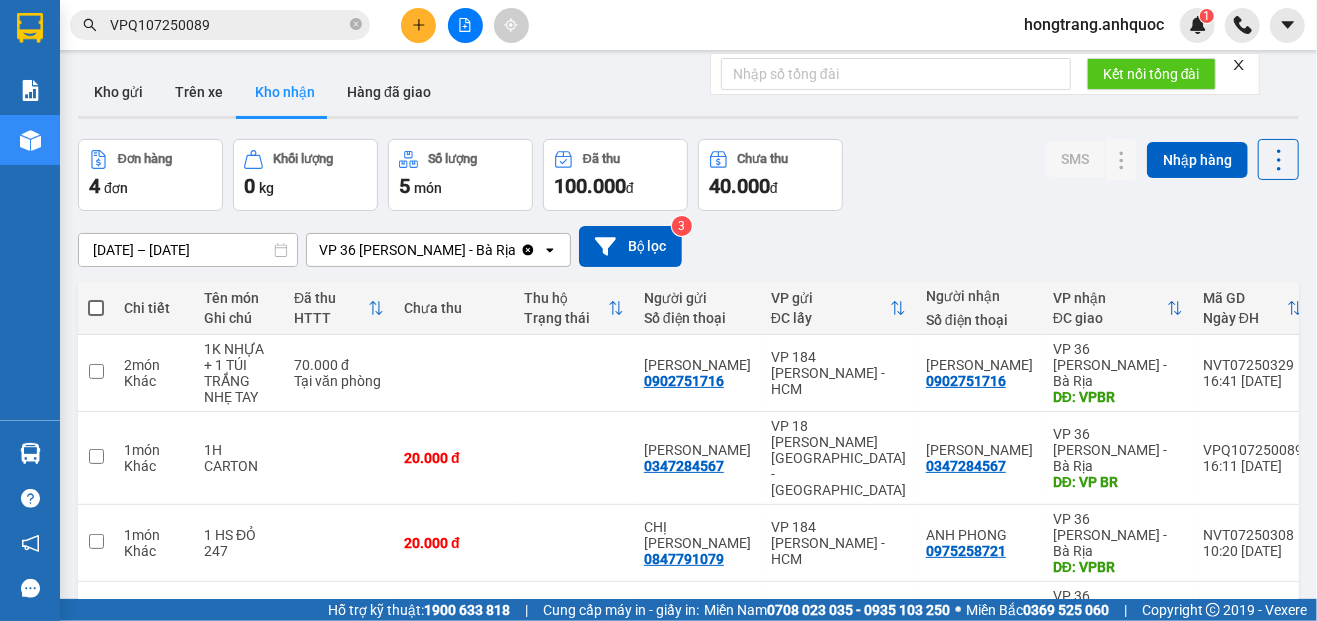 click on "[DATE] – [DATE] Press the down arrow key to interact with the calendar and select a date. Press the escape button to close the calendar. Selected date range is from [DATE] to [DATE]. VP 36 [PERSON_NAME] - Bà Rịa Clear value open Bộ lọc 3" at bounding box center (688, 246) 